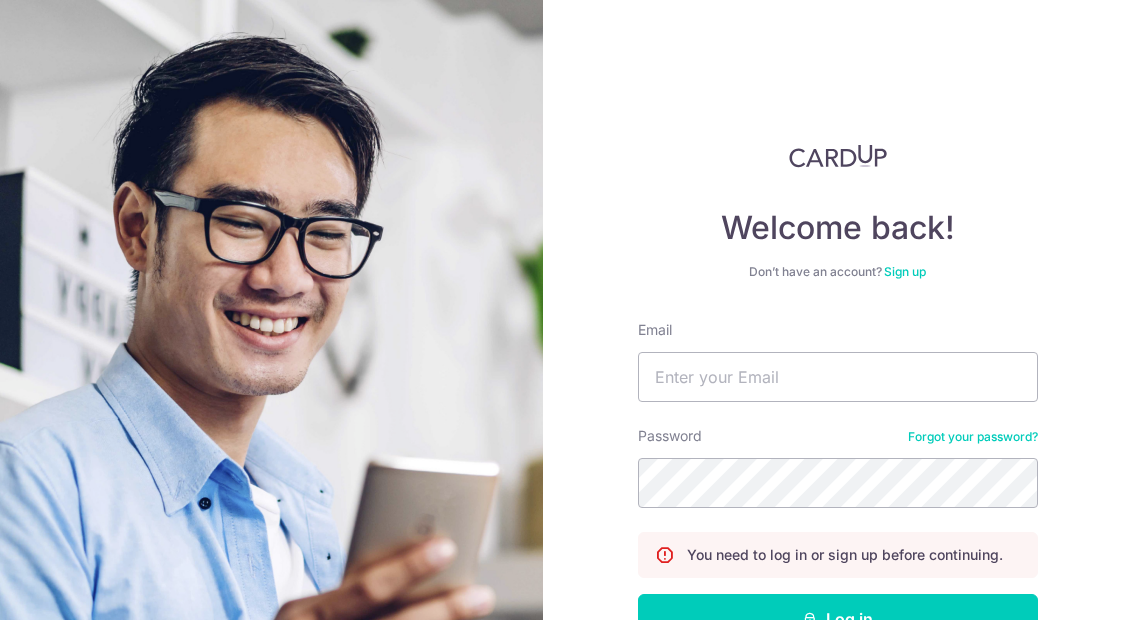 scroll, scrollTop: 0, scrollLeft: 0, axis: both 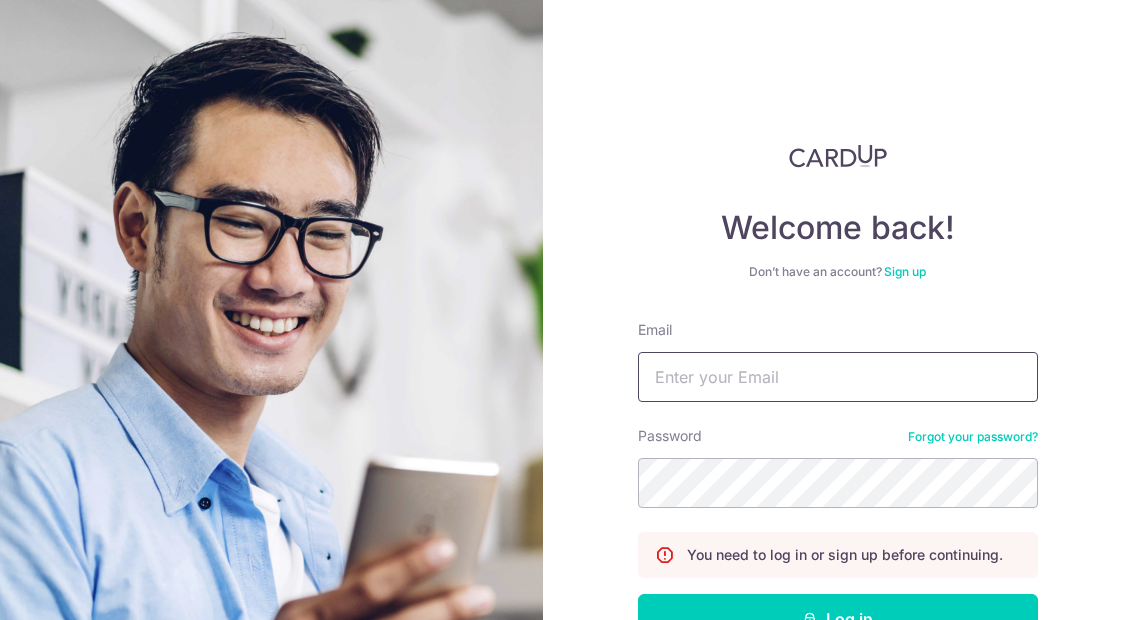click on "Email" at bounding box center (838, 377) 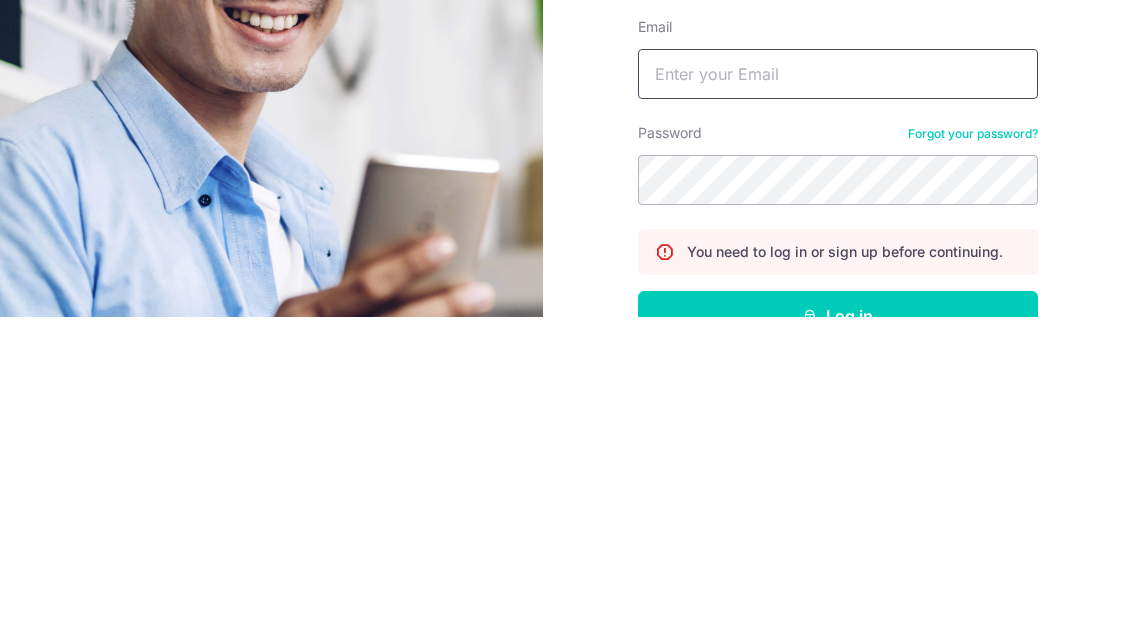 type on "limtongjing@gmail.com" 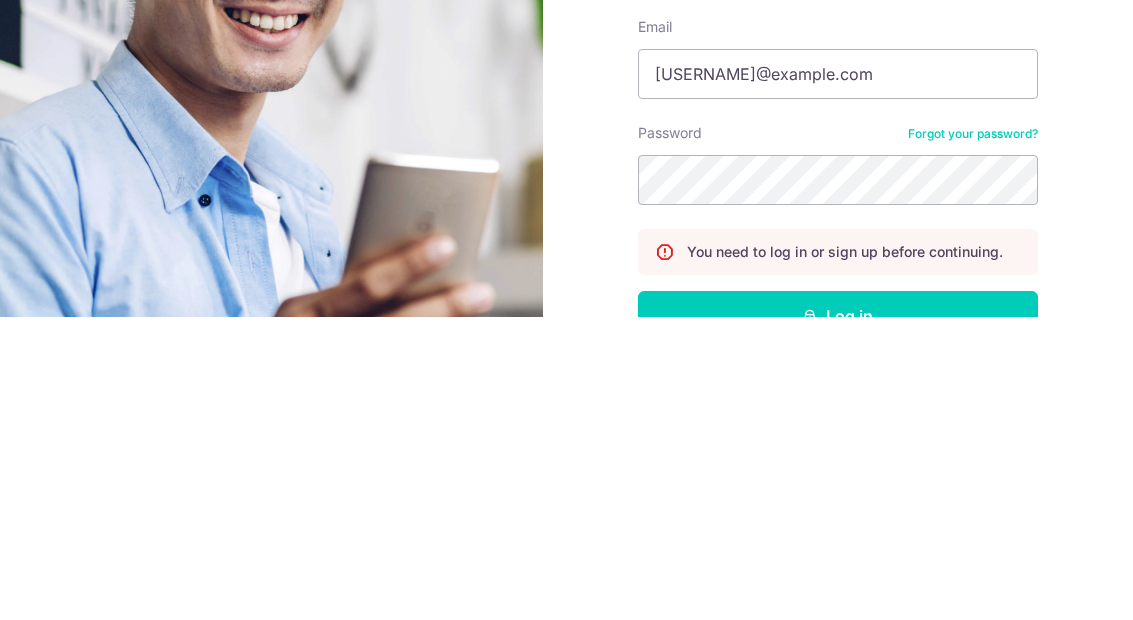 click on "Password
Forgot your password?" at bounding box center (838, 467) 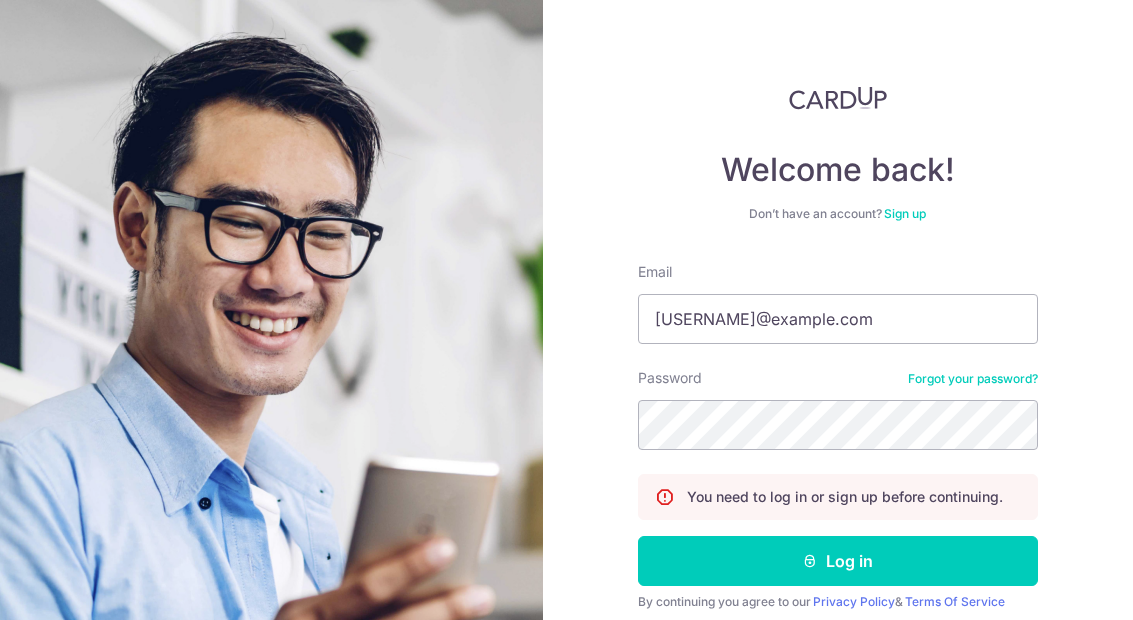 scroll, scrollTop: 56, scrollLeft: 0, axis: vertical 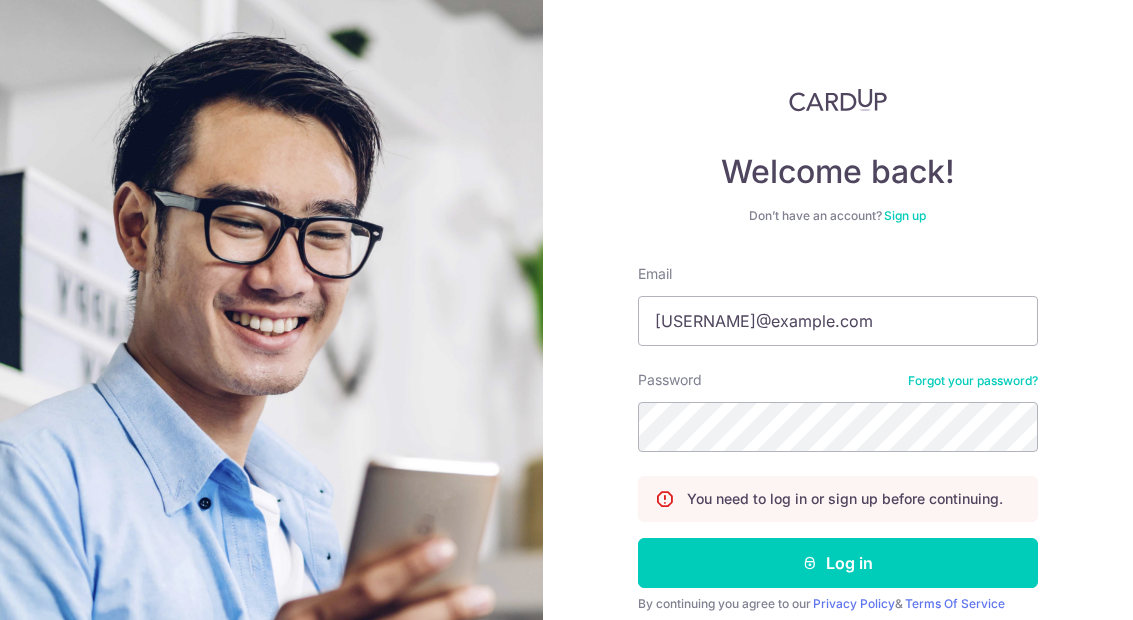 click at bounding box center [810, 563] 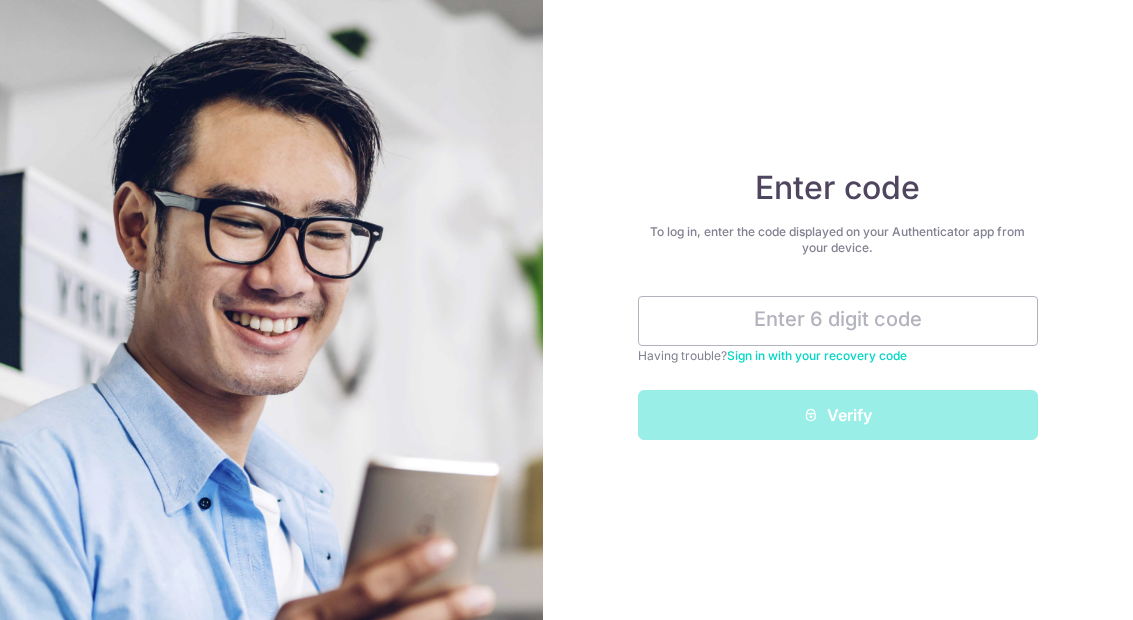 scroll, scrollTop: 0, scrollLeft: 0, axis: both 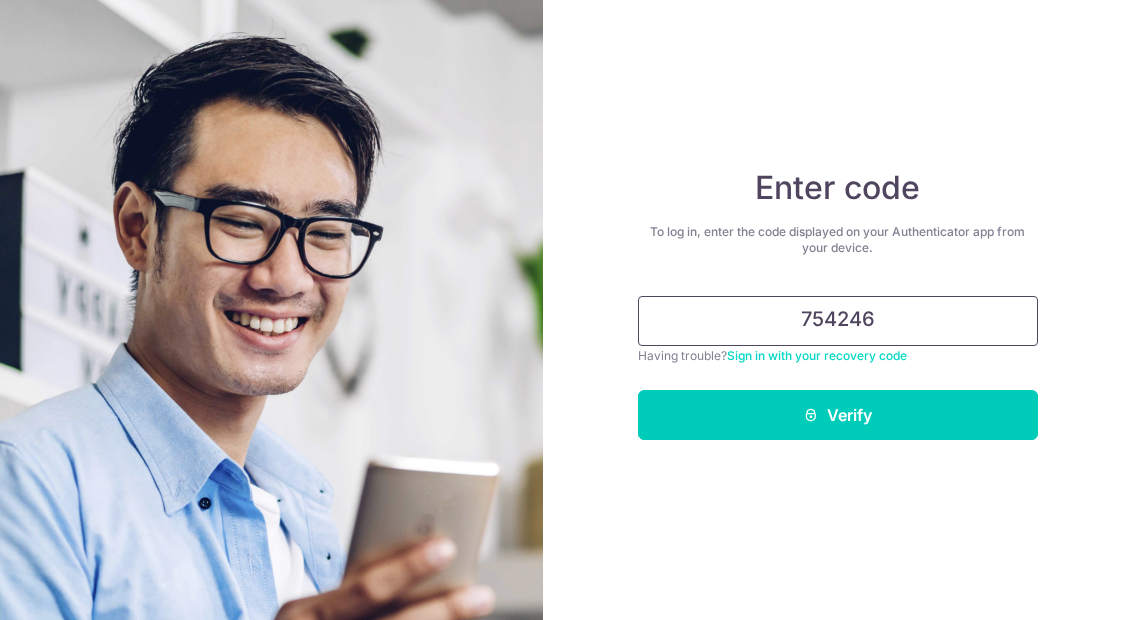 type on "754246" 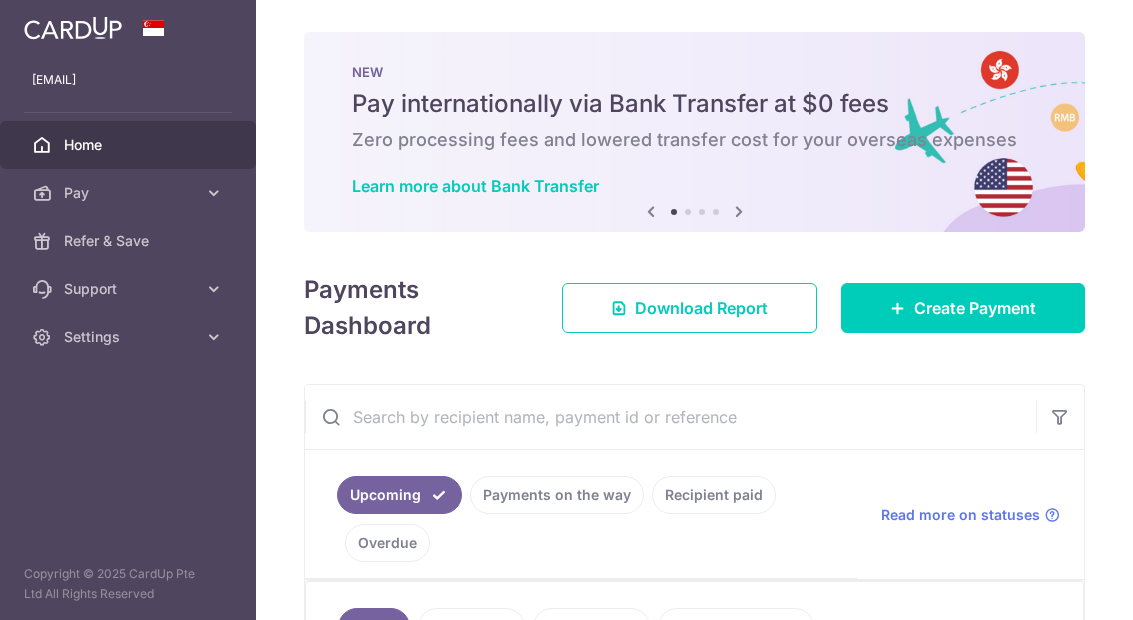 scroll, scrollTop: 0, scrollLeft: 0, axis: both 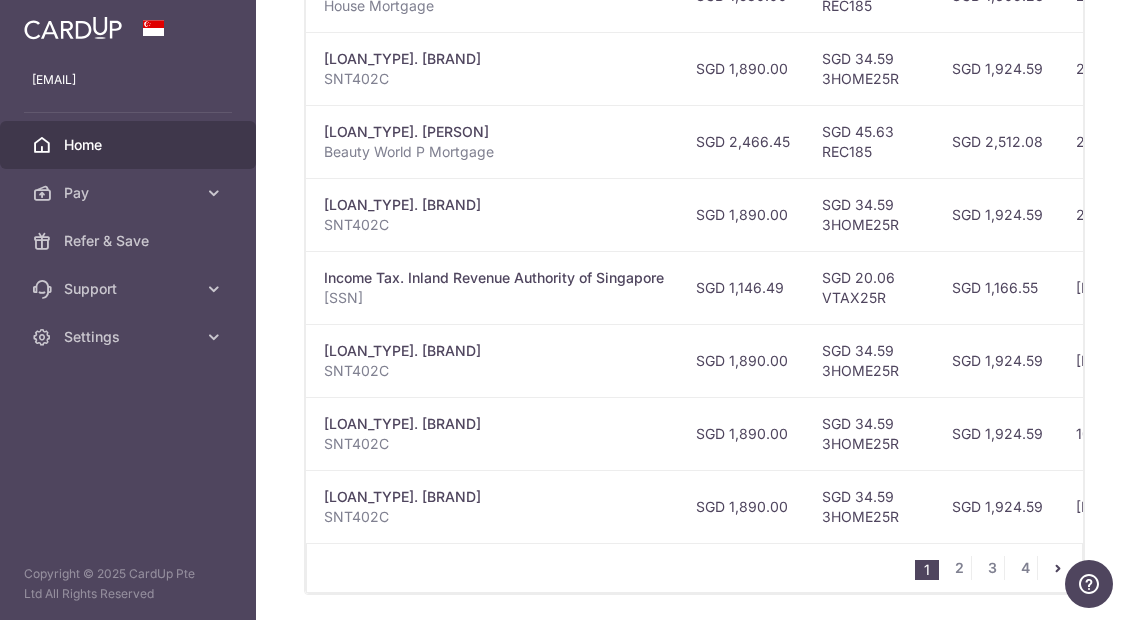 click on "1
2
3
4" at bounding box center [998, 568] 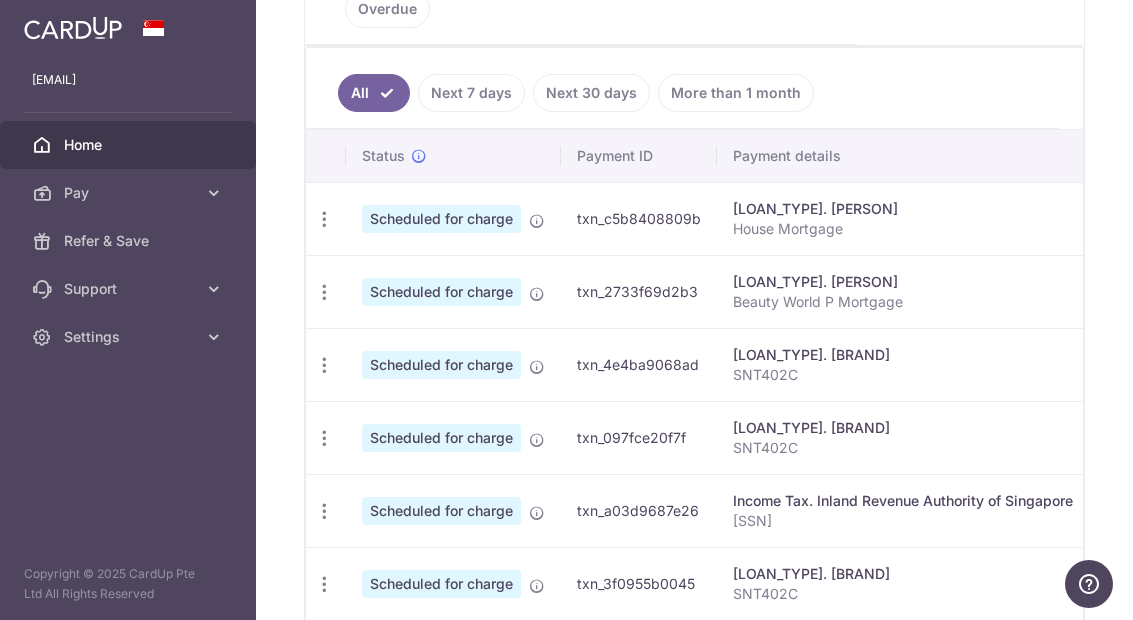 scroll, scrollTop: 561, scrollLeft: 0, axis: vertical 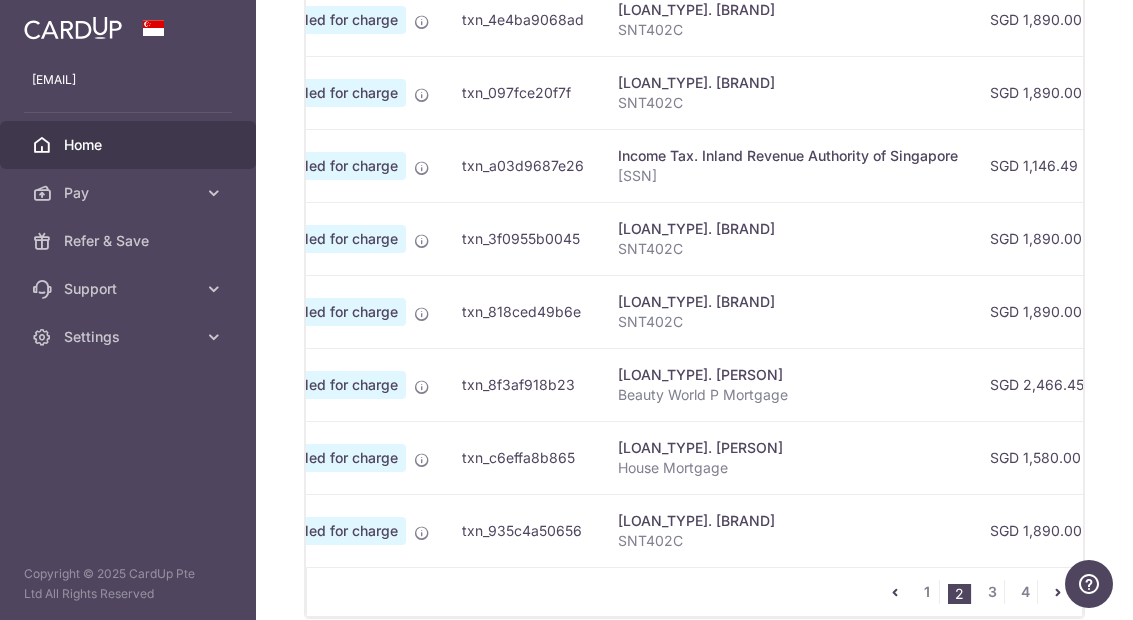 click on "3" at bounding box center [992, 592] 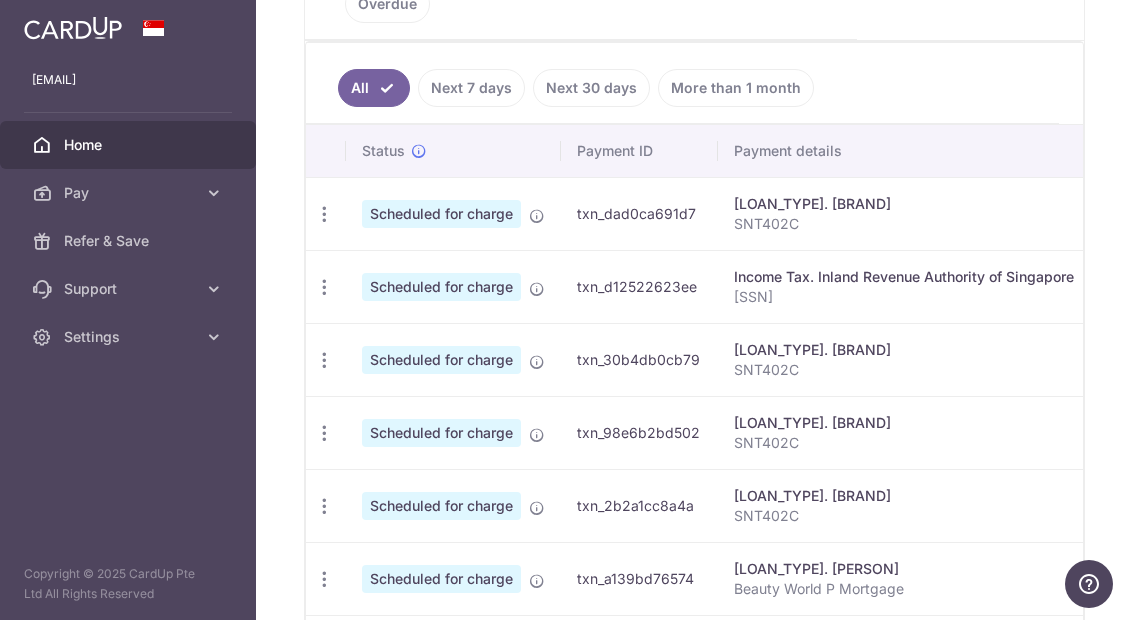 scroll, scrollTop: 616, scrollLeft: 0, axis: vertical 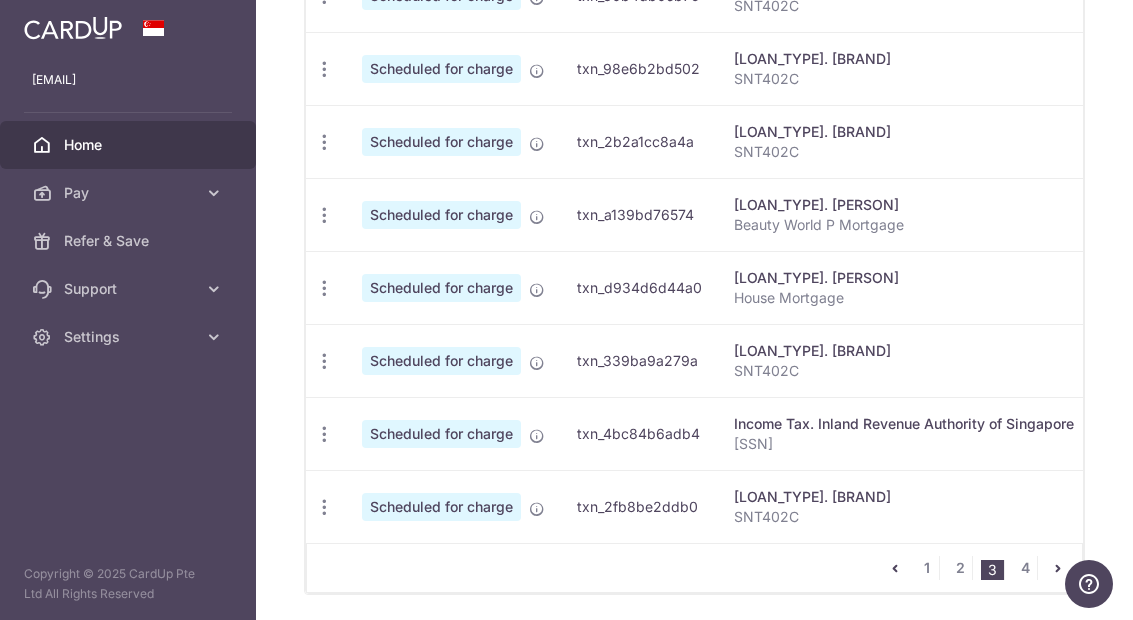 click on "1" at bounding box center [927, 568] 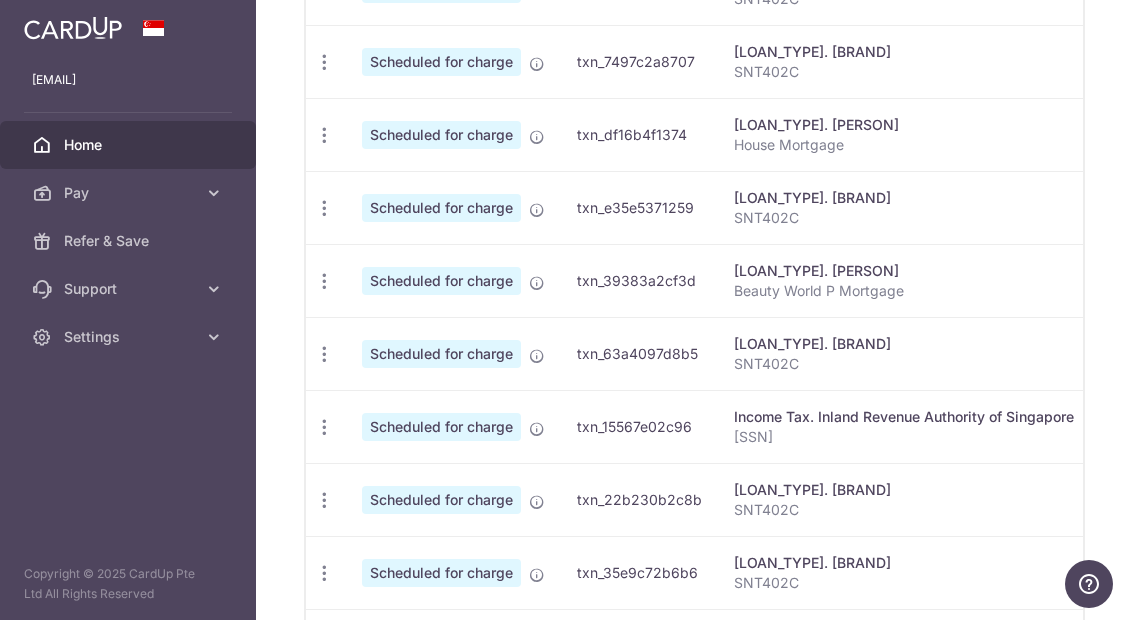scroll, scrollTop: 790, scrollLeft: 0, axis: vertical 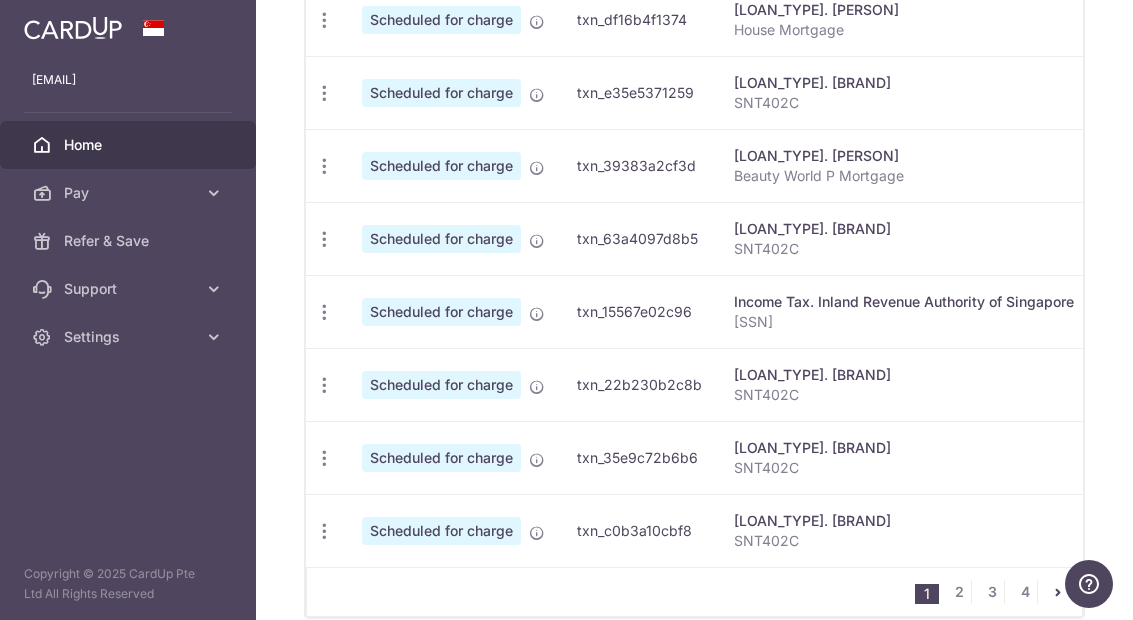 click on "3" at bounding box center (992, 592) 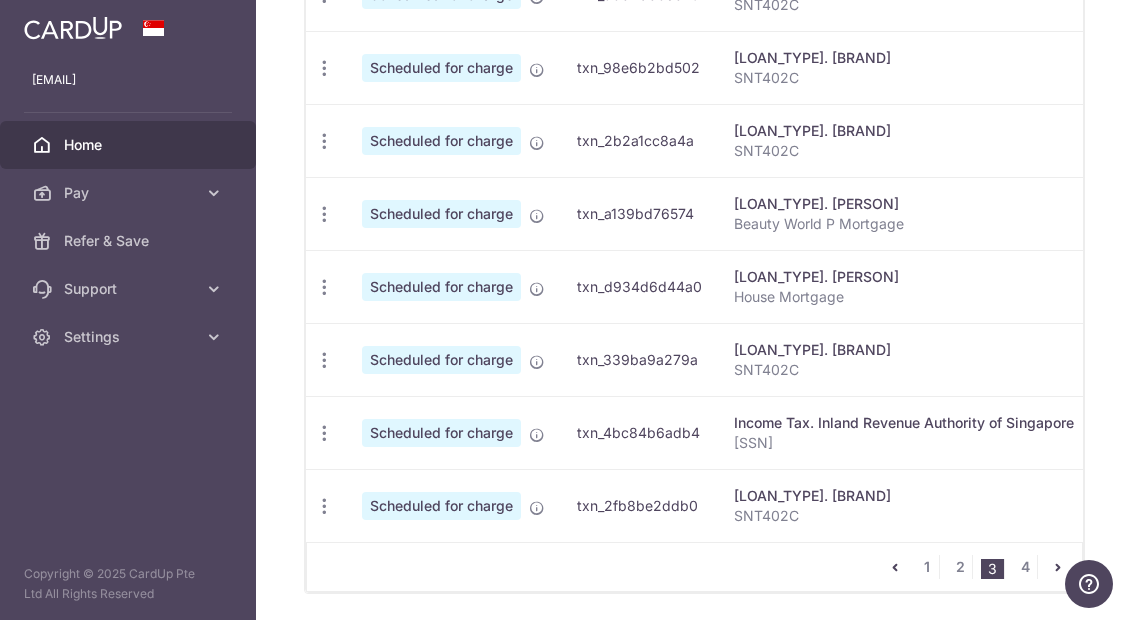 scroll, scrollTop: 927, scrollLeft: 0, axis: vertical 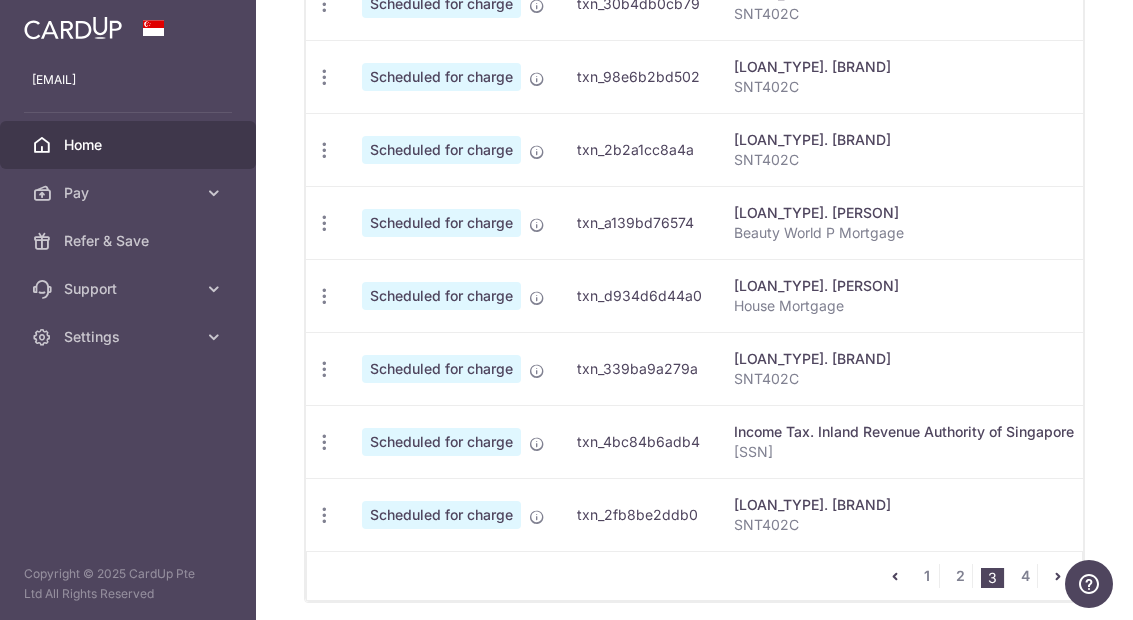 click on "4" at bounding box center (1025, 576) 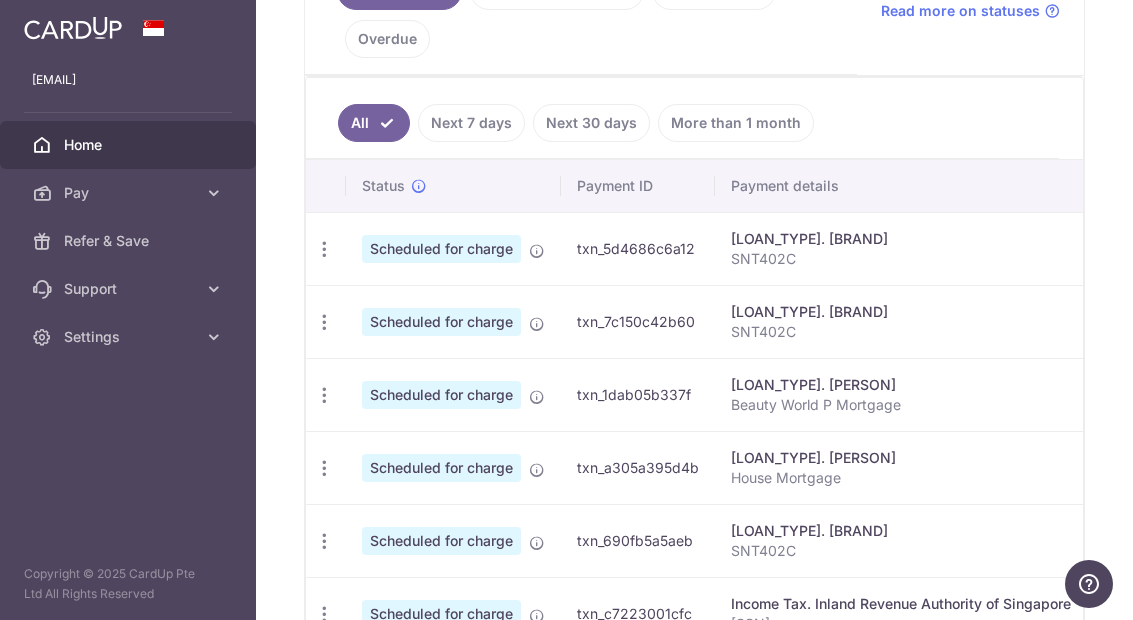 scroll, scrollTop: 567, scrollLeft: 0, axis: vertical 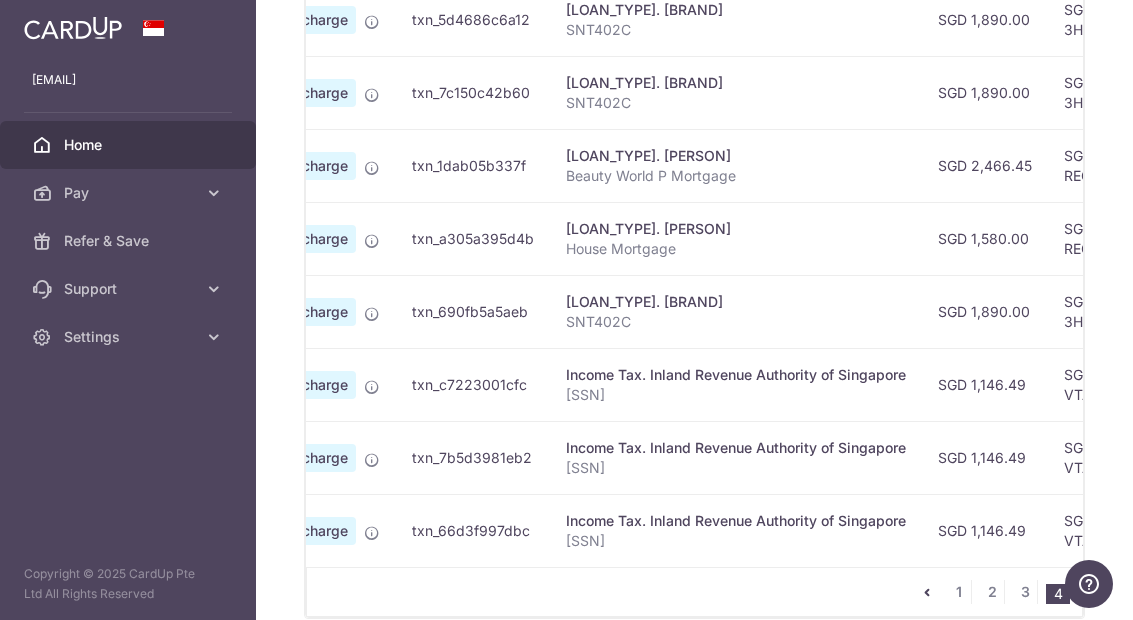 click on "1" at bounding box center [959, 592] 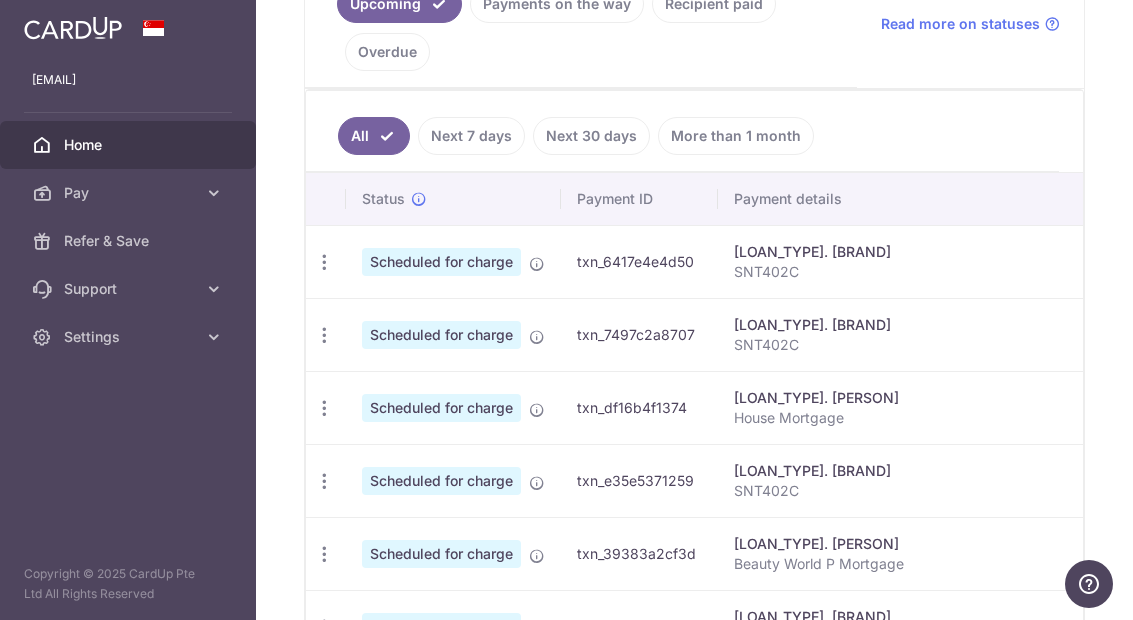 scroll, scrollTop: 602, scrollLeft: 0, axis: vertical 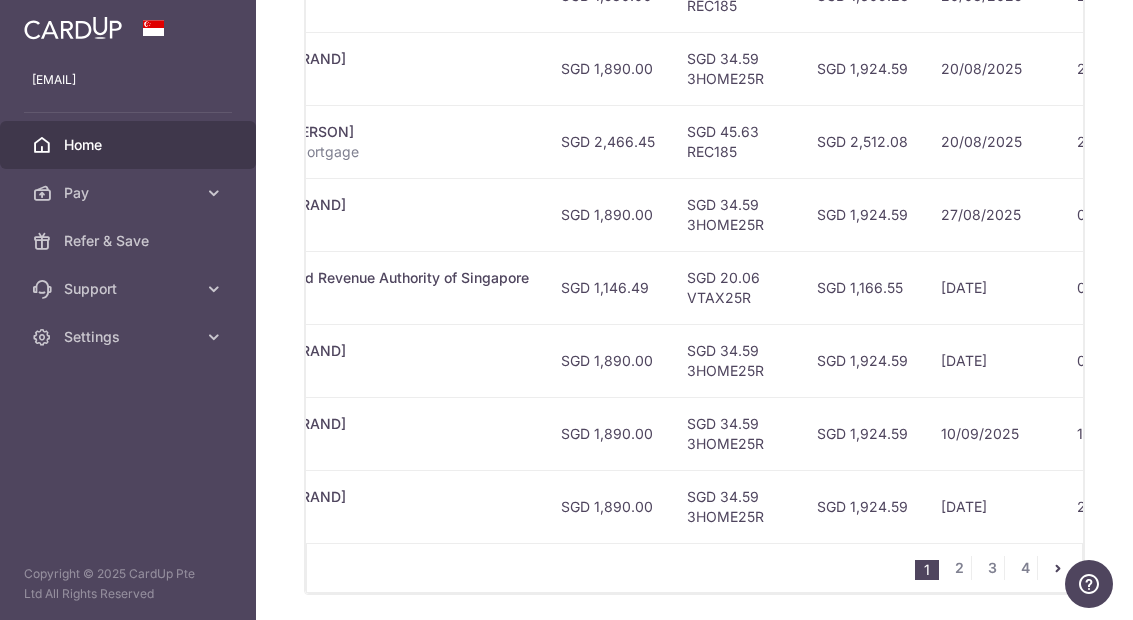 click on "1
2
3
4" at bounding box center (998, 568) 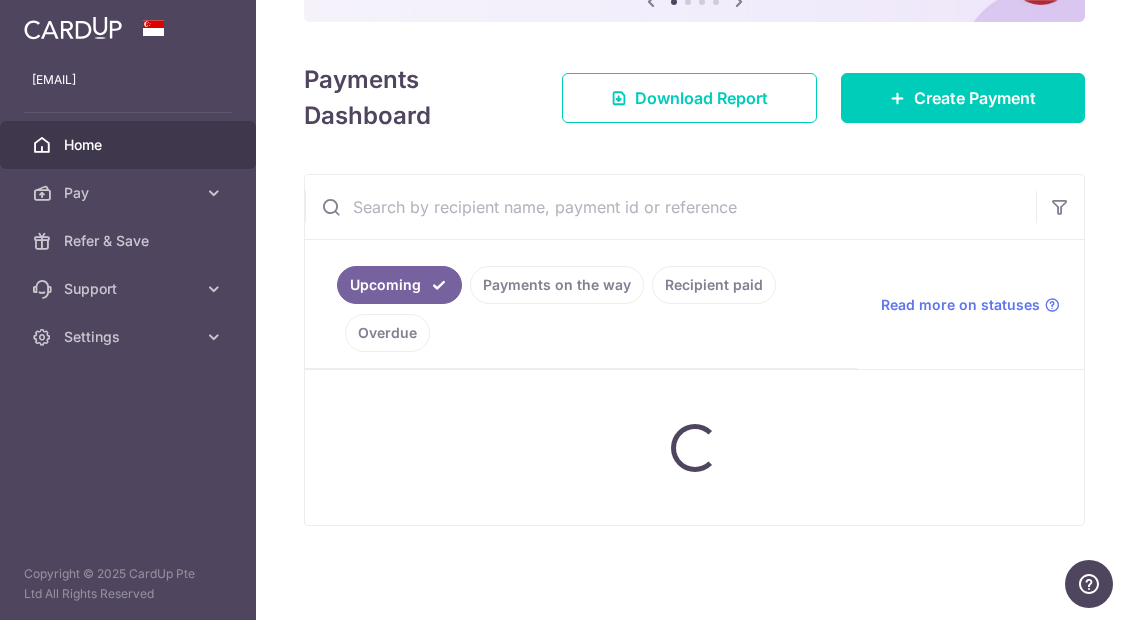 scroll, scrollTop: 185, scrollLeft: 0, axis: vertical 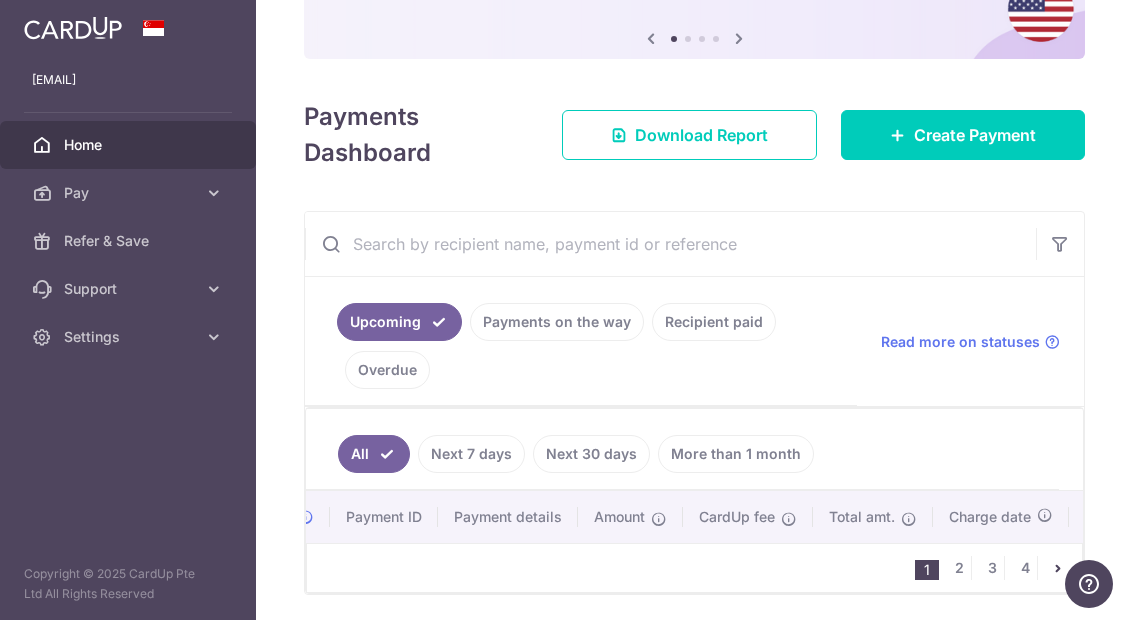 click on "2" at bounding box center (959, 568) 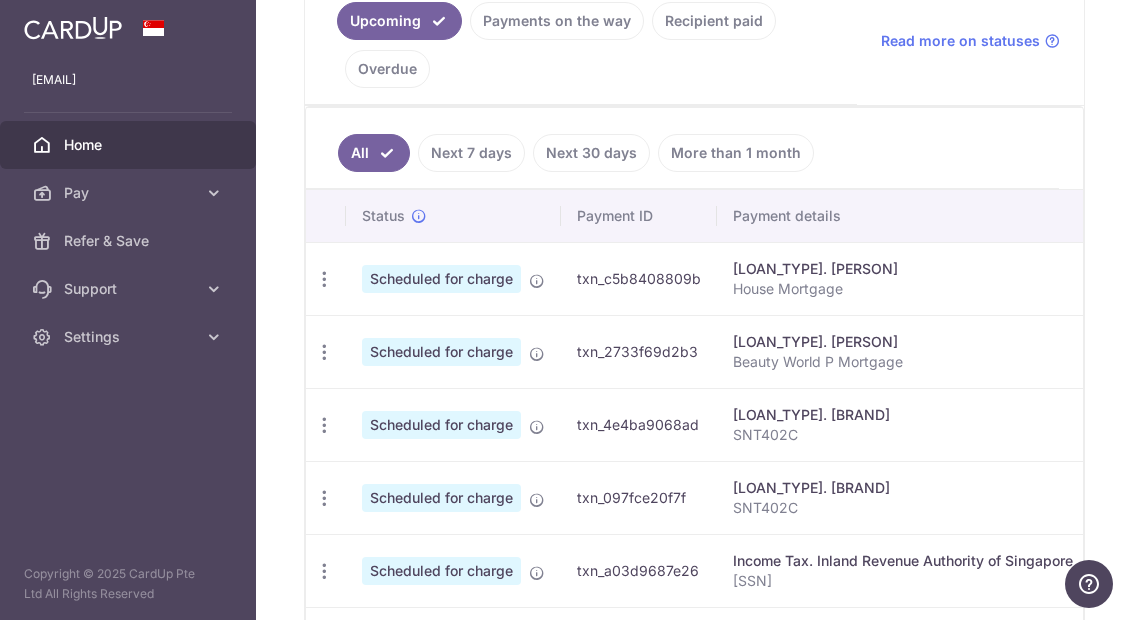 scroll, scrollTop: 499, scrollLeft: 0, axis: vertical 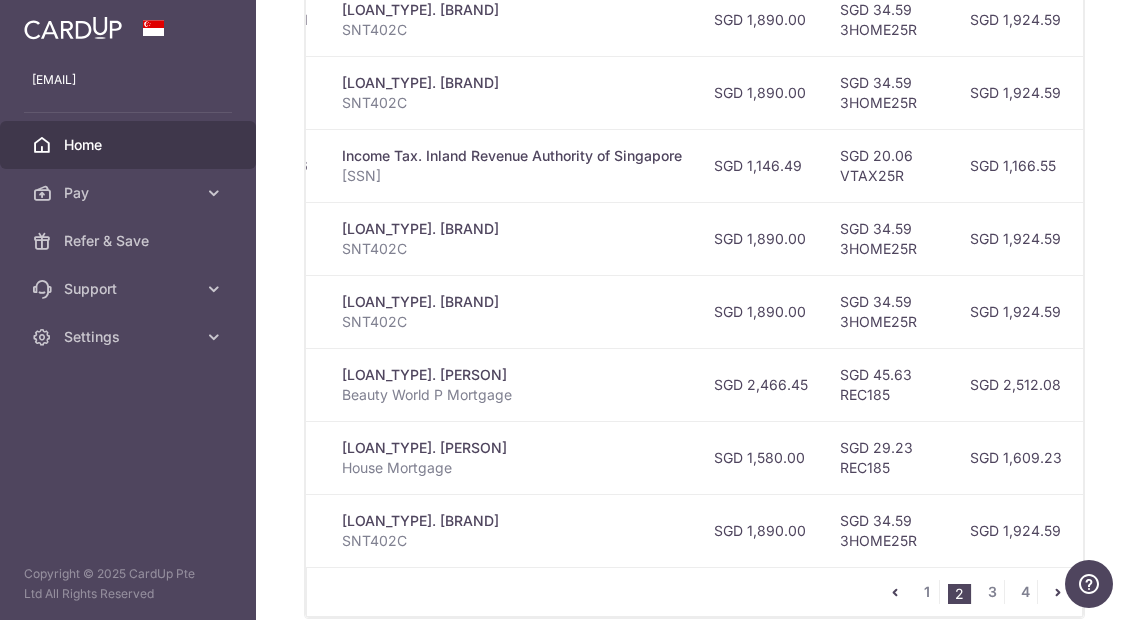 click on "1" at bounding box center (927, 592) 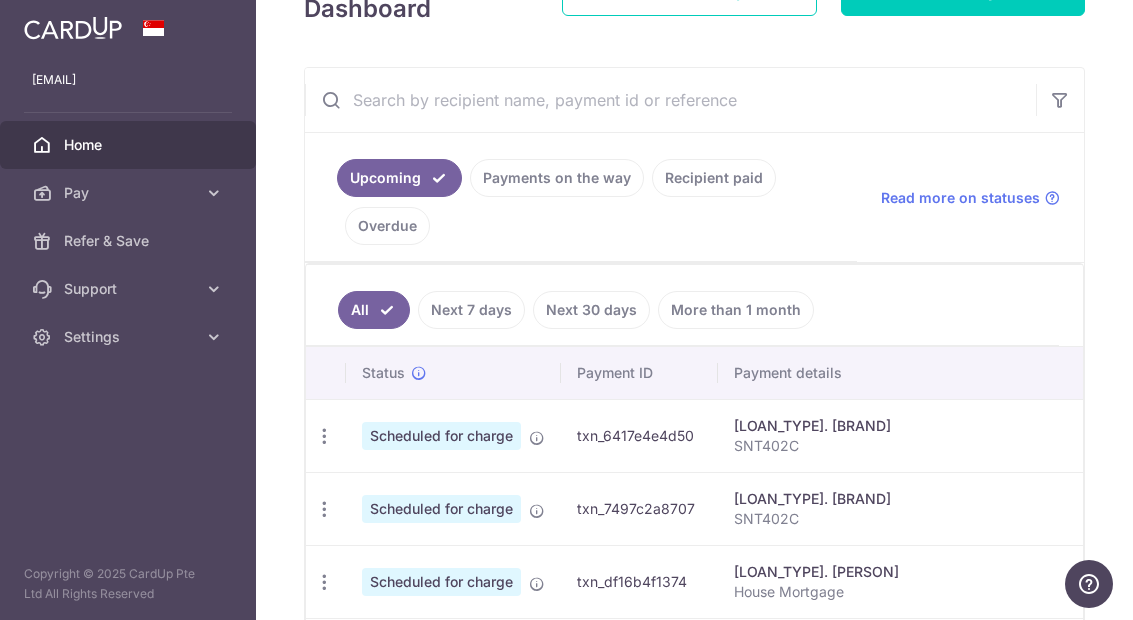 scroll, scrollTop: 392, scrollLeft: 0, axis: vertical 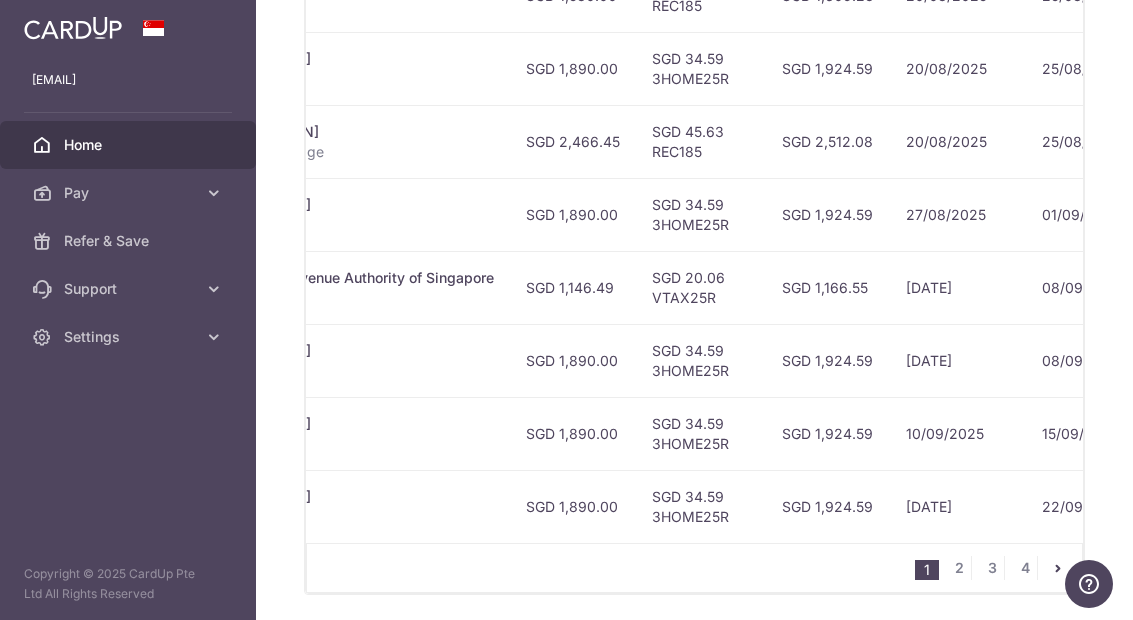 click on "2" at bounding box center [959, 568] 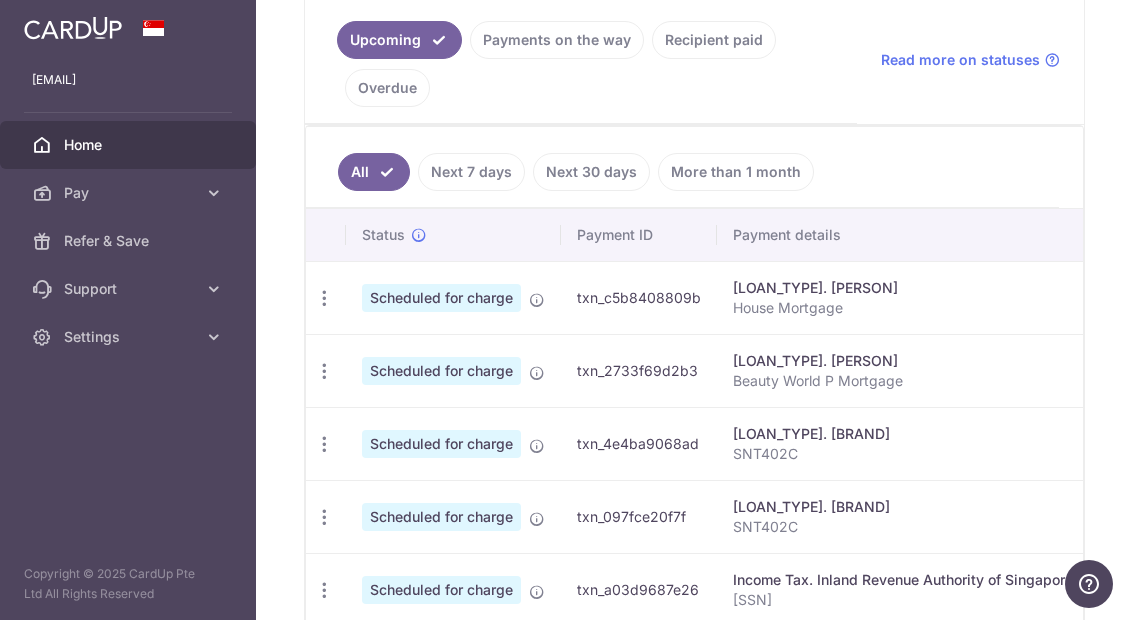 scroll, scrollTop: 482, scrollLeft: 0, axis: vertical 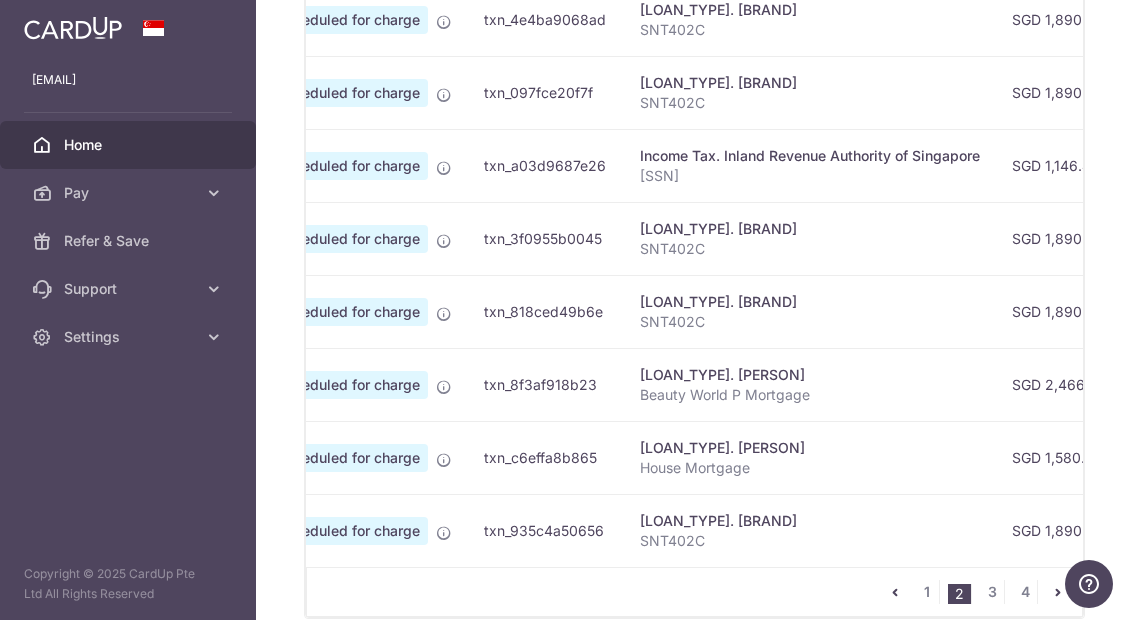 click at bounding box center [0, 0] 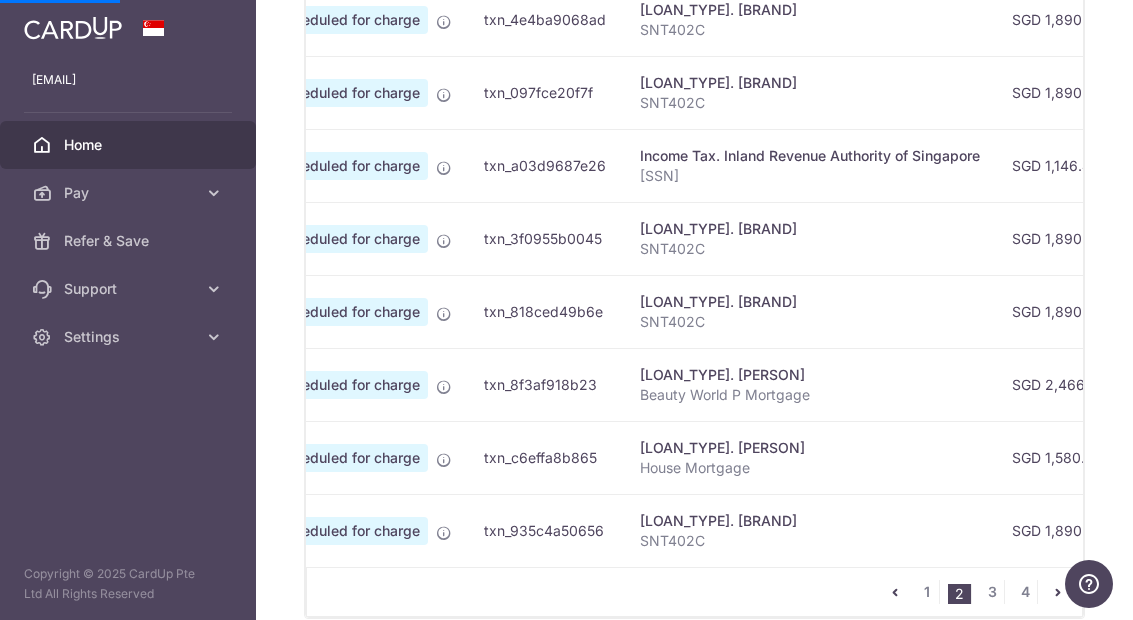 click at bounding box center [0, 0] 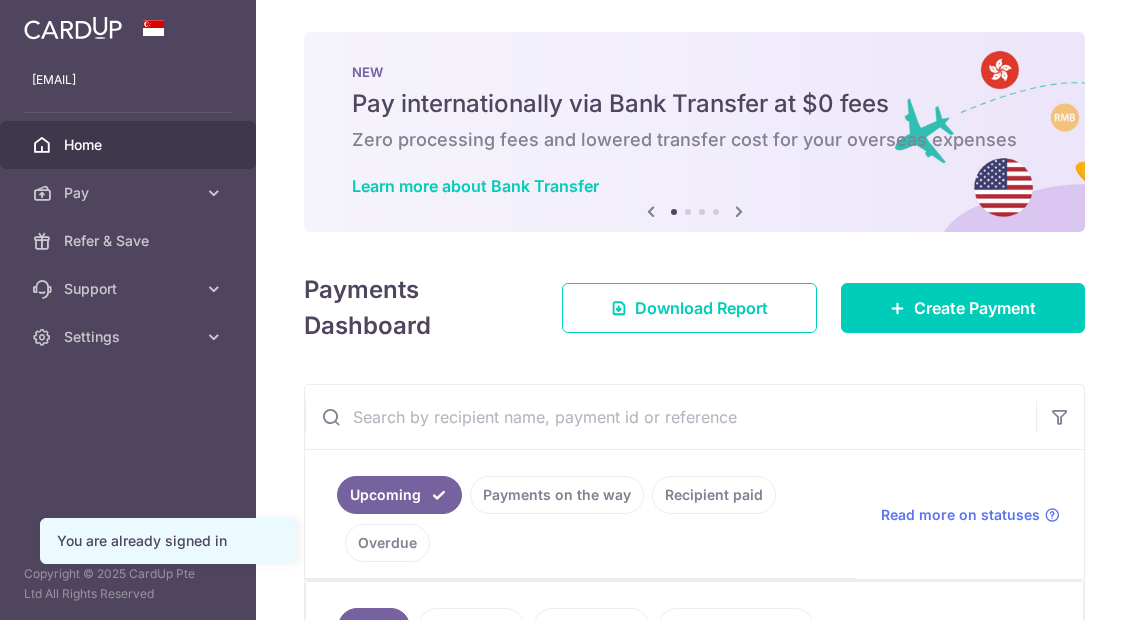 scroll, scrollTop: 0, scrollLeft: 0, axis: both 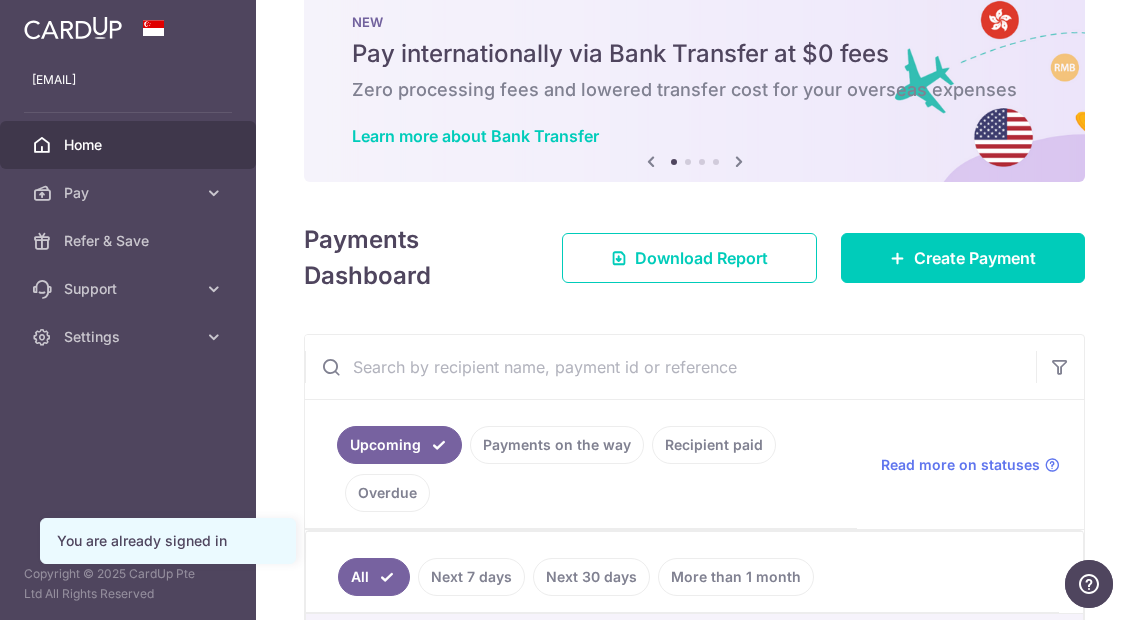click on "Create Payment" at bounding box center [975, 258] 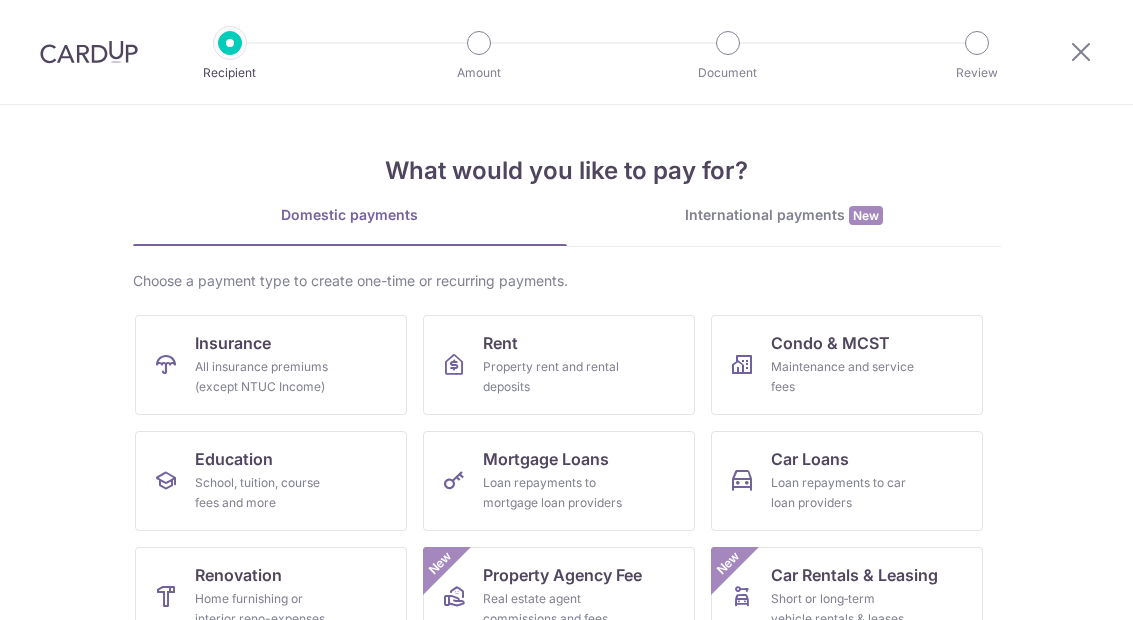 scroll, scrollTop: 0, scrollLeft: 0, axis: both 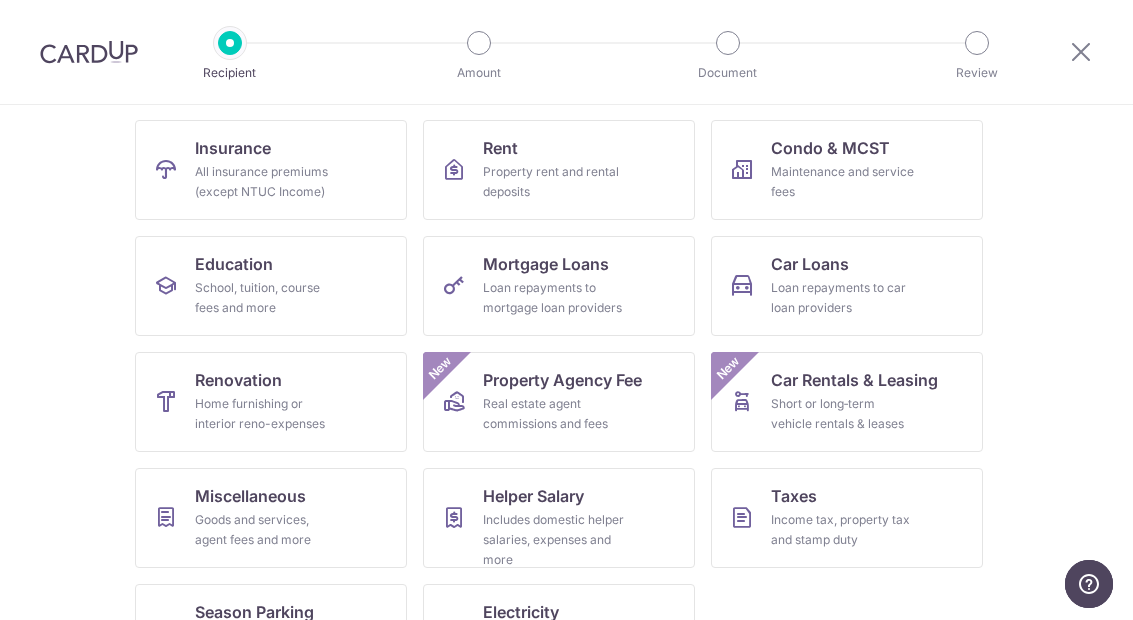 click on "Car Loans Loan repayments to car loan providers" at bounding box center [847, 286] 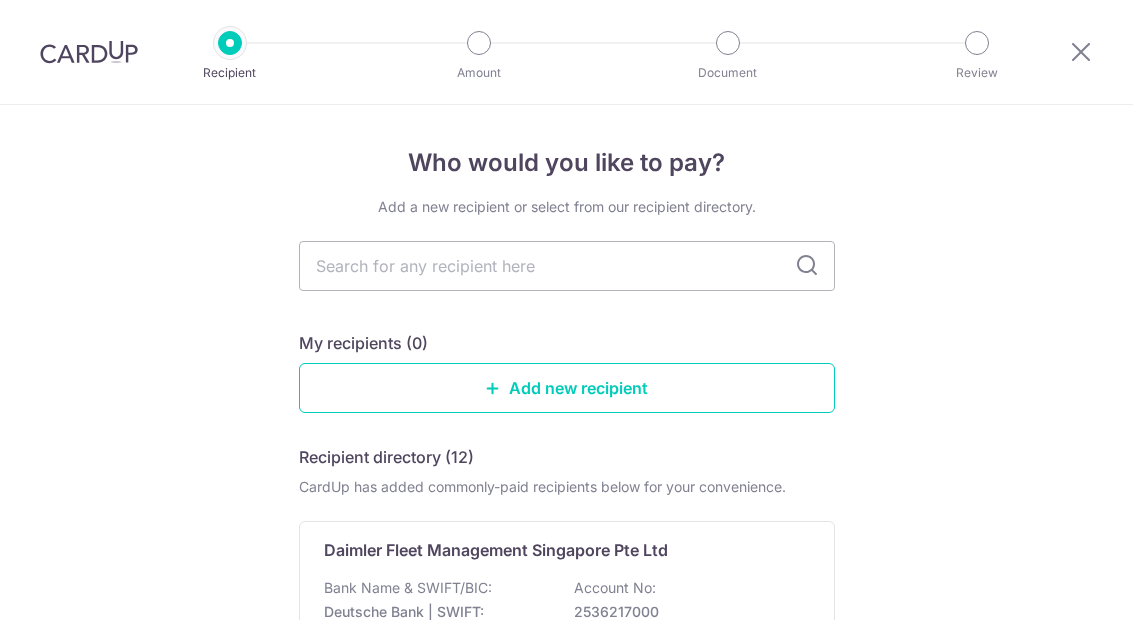 scroll, scrollTop: 0, scrollLeft: 0, axis: both 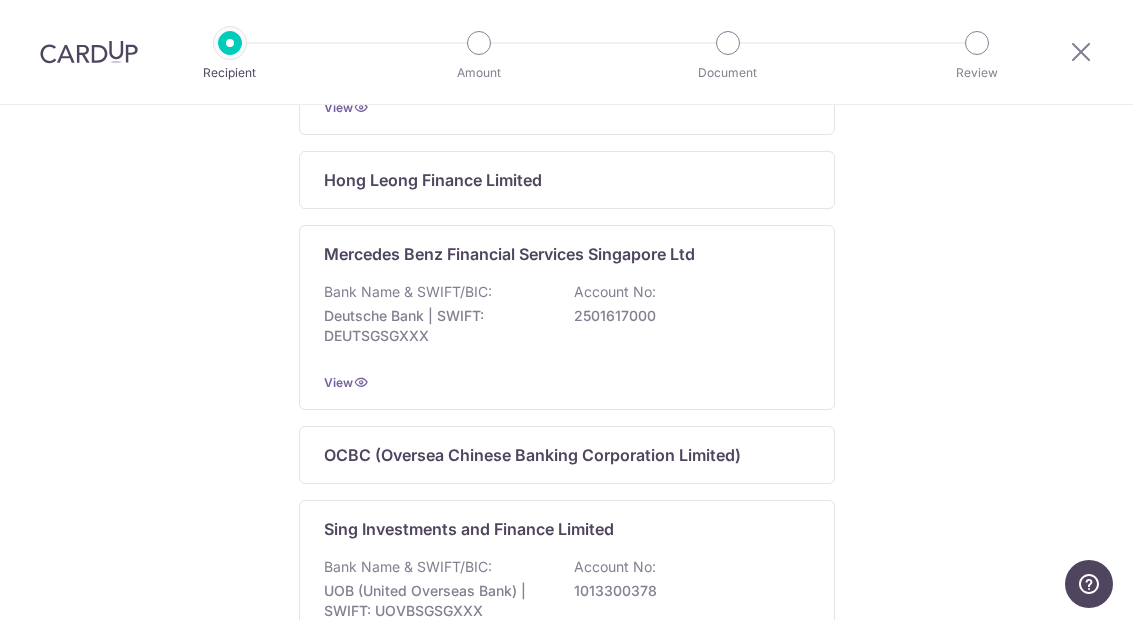 click on "Deutsche Bank | SWIFT: DEUTSGSGXXX" at bounding box center (436, 326) 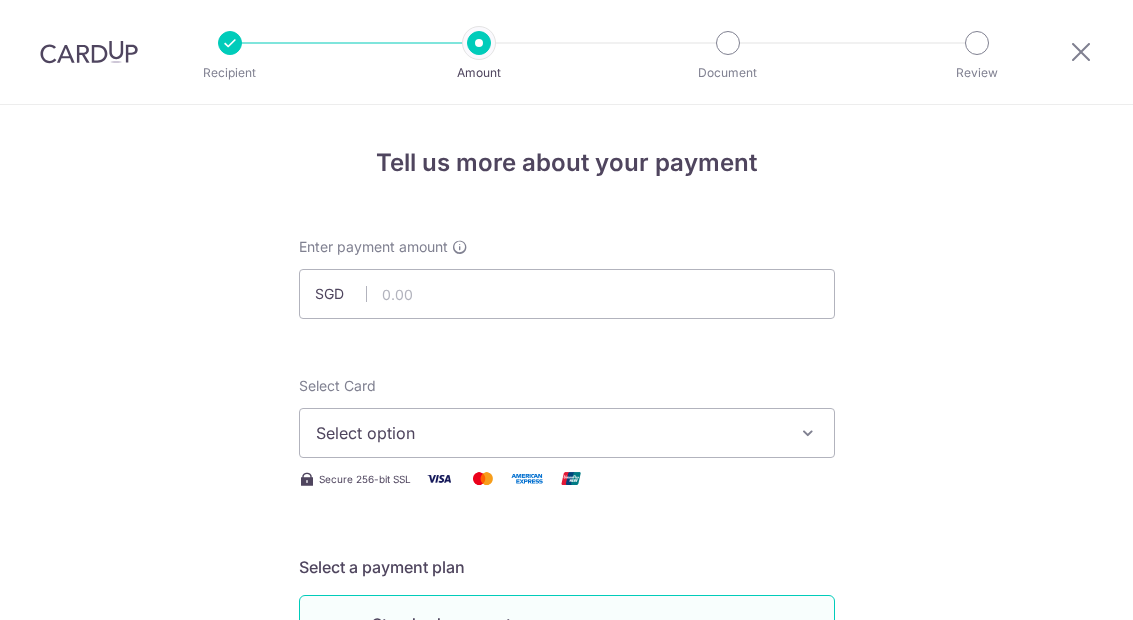 scroll, scrollTop: 0, scrollLeft: 0, axis: both 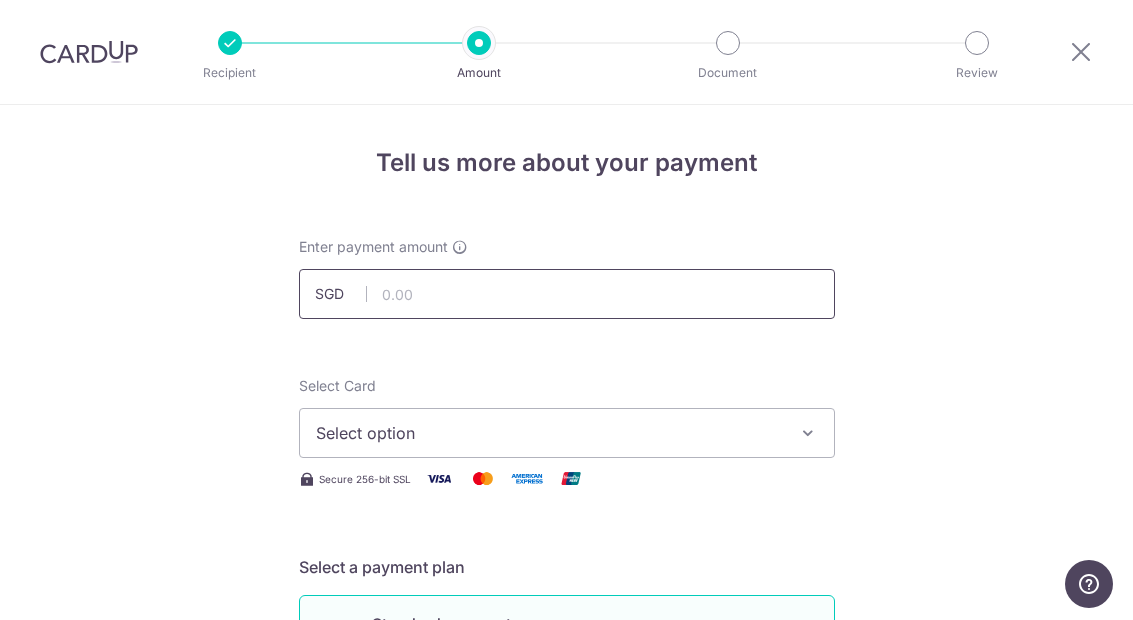 click at bounding box center (567, 294) 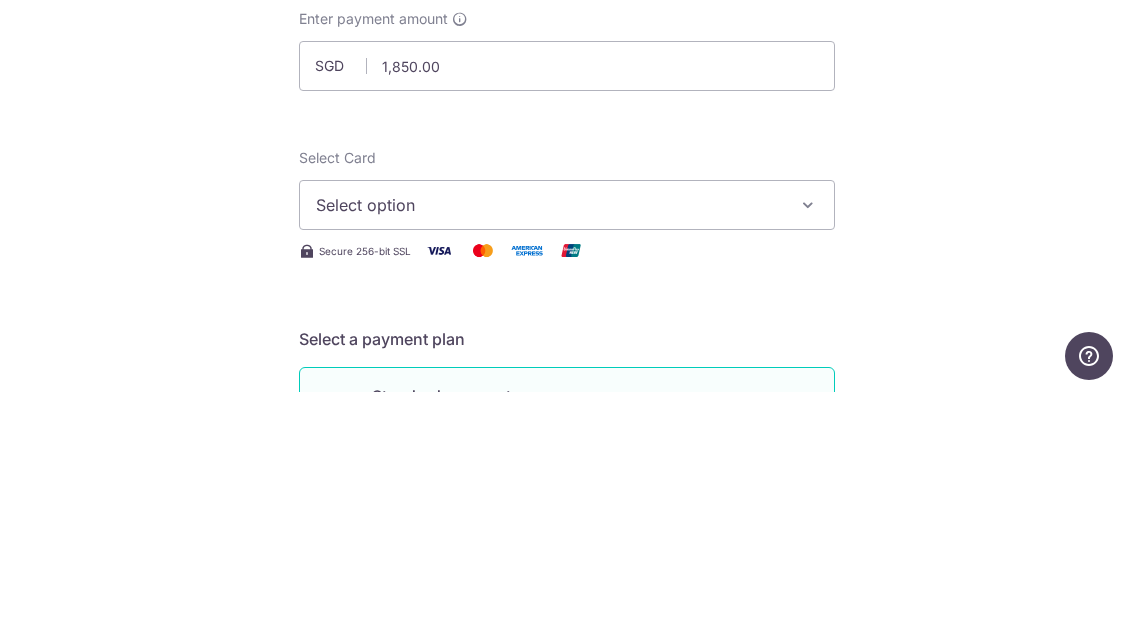 scroll, scrollTop: 80, scrollLeft: 0, axis: vertical 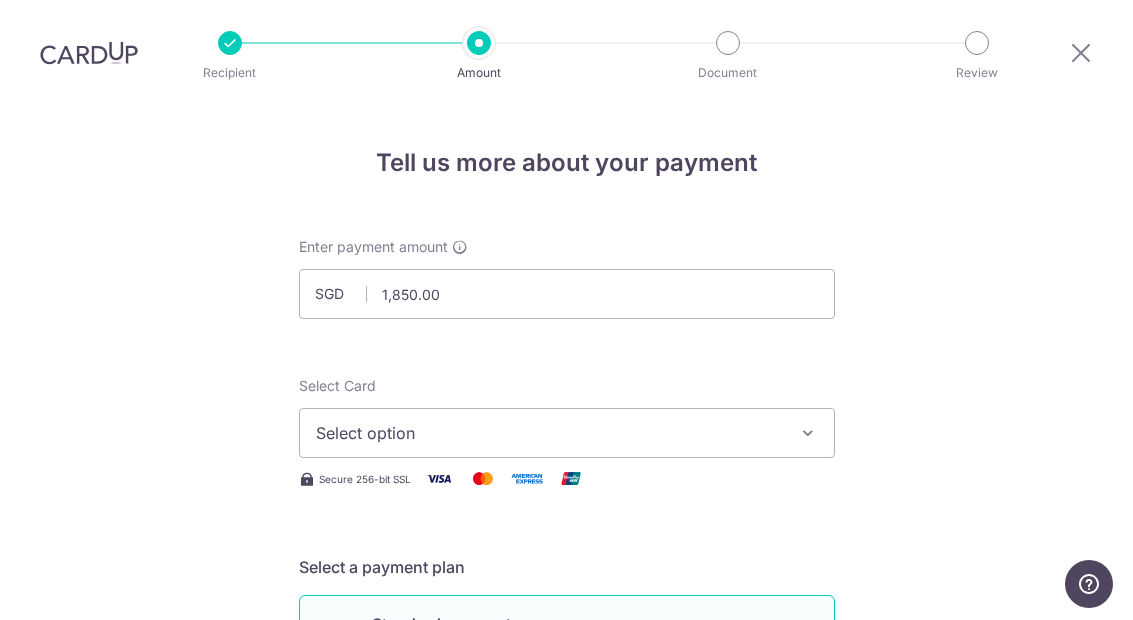 click on "Select option" at bounding box center (549, 433) 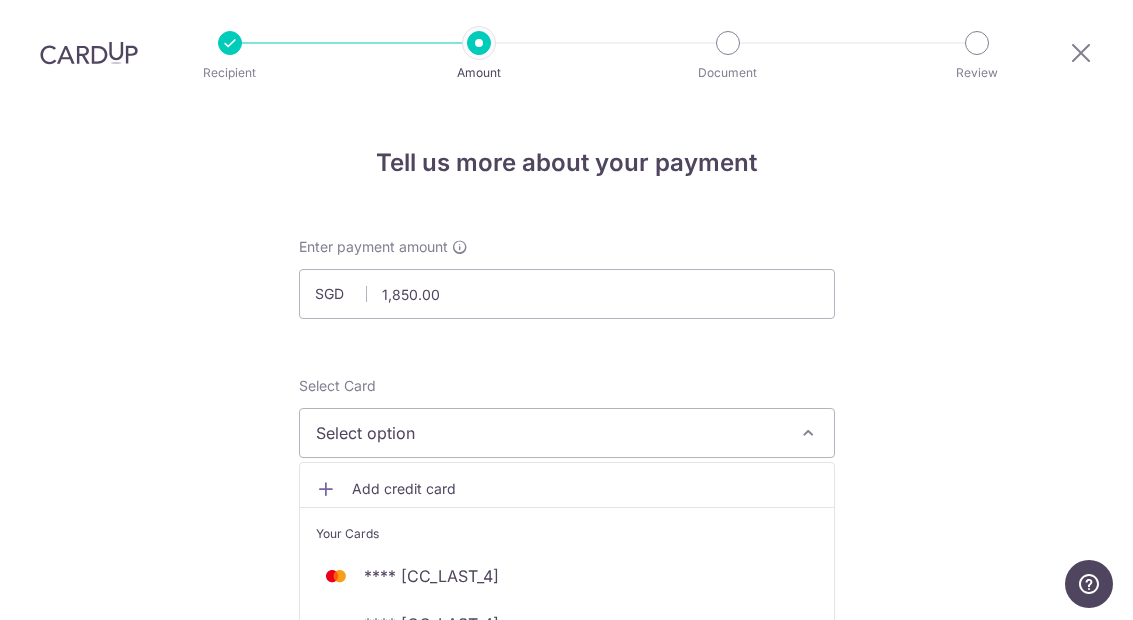 click on "**** 5252" at bounding box center (567, 624) 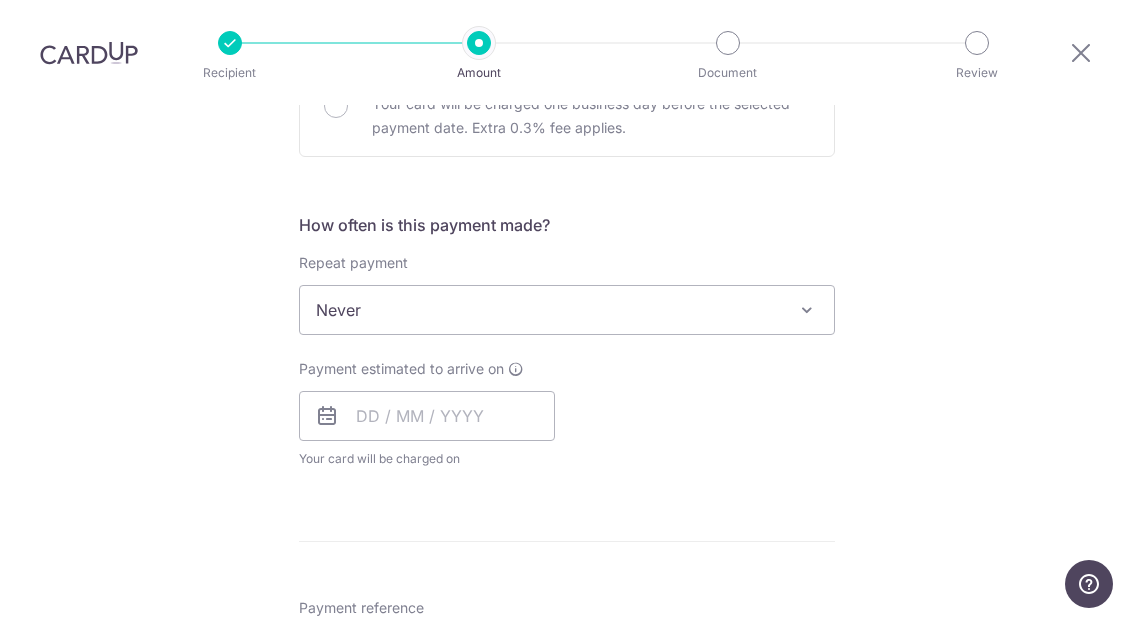 scroll, scrollTop: 670, scrollLeft: 0, axis: vertical 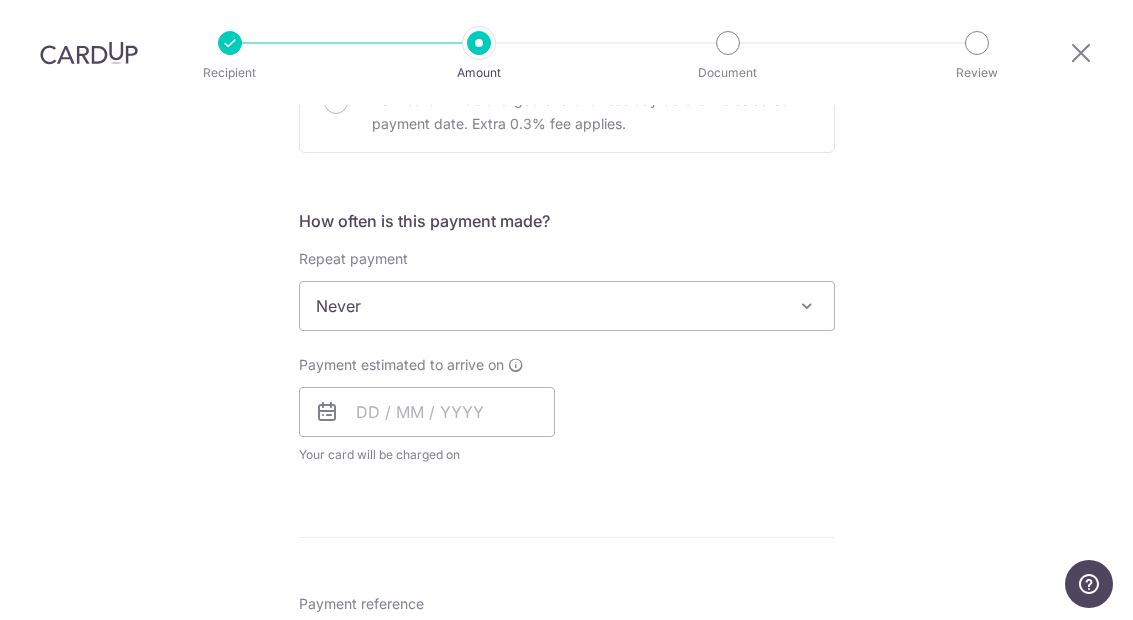 click on "Never" at bounding box center (567, 306) 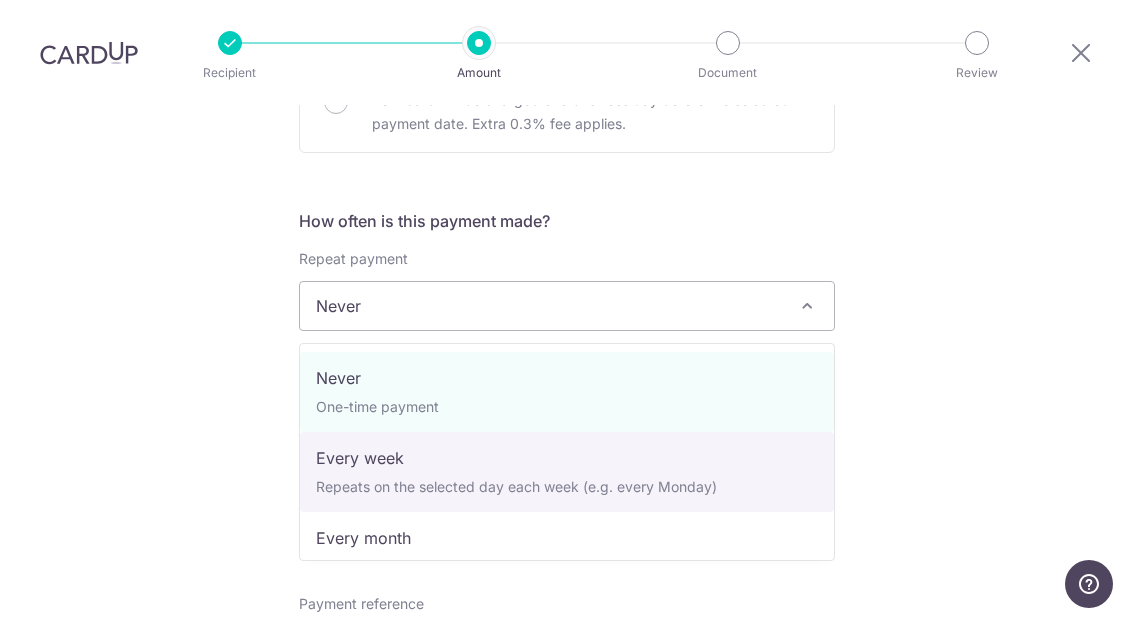 select on "2" 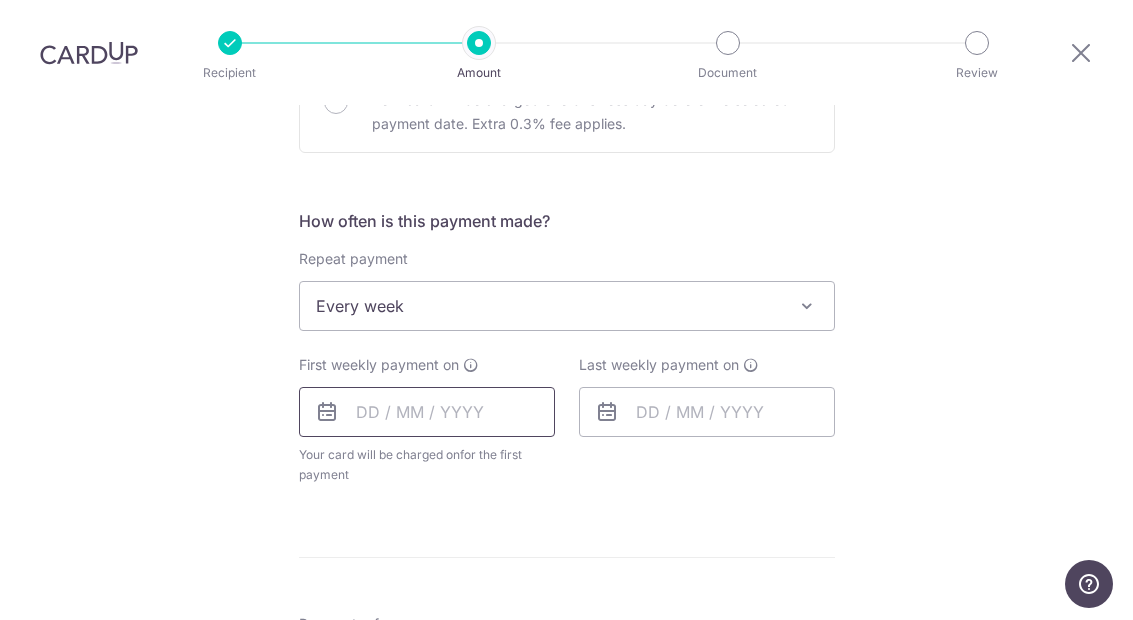 click at bounding box center (427, 412) 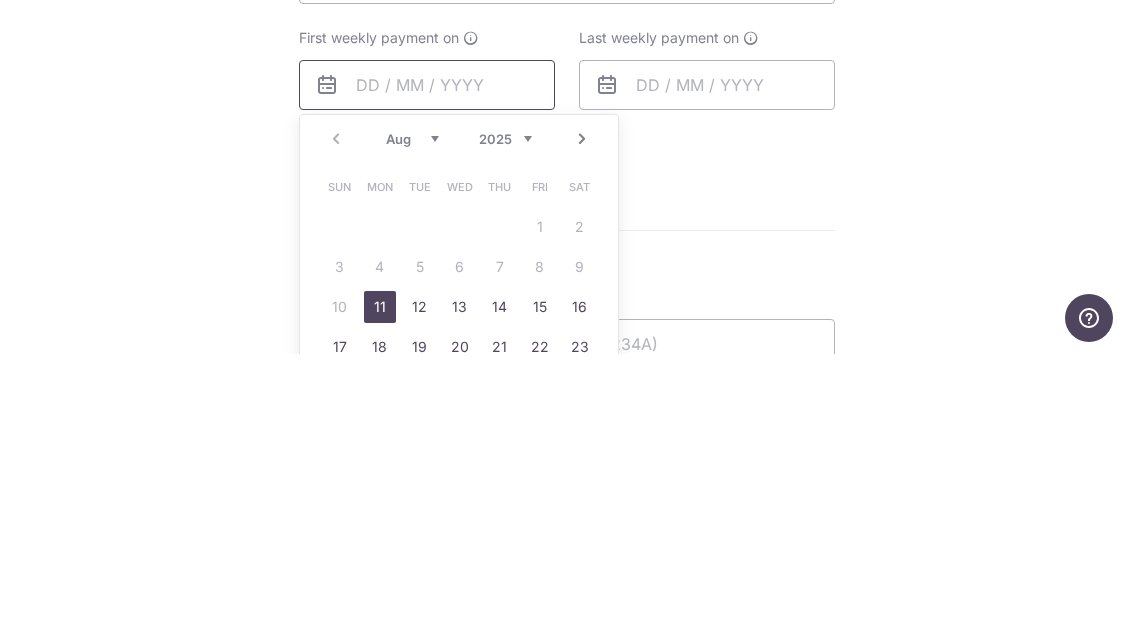 scroll, scrollTop: 735, scrollLeft: 0, axis: vertical 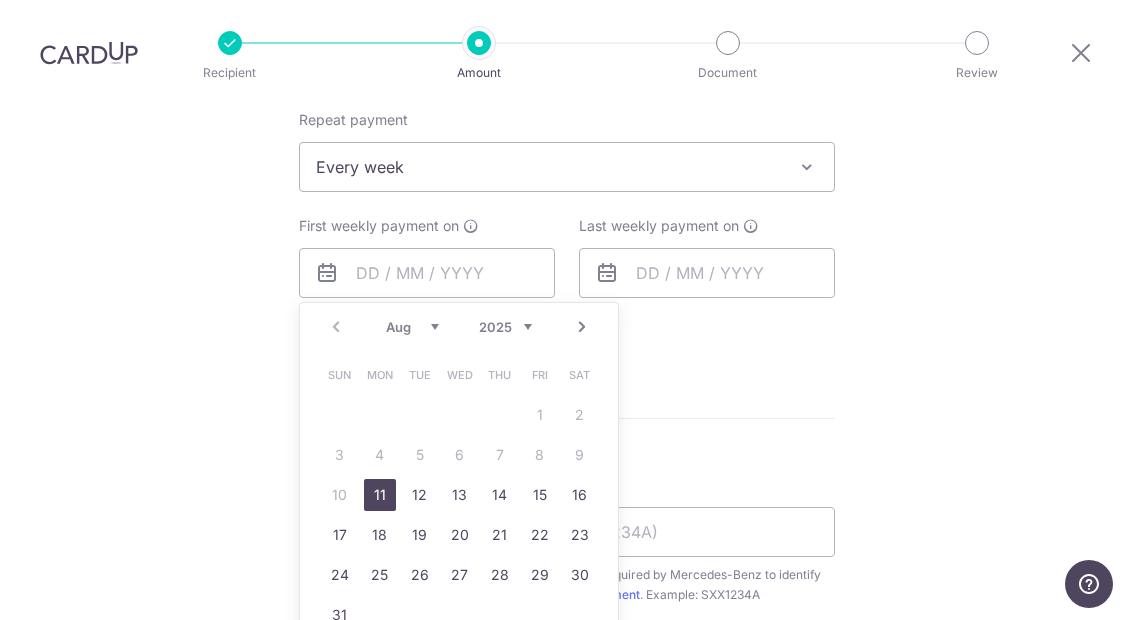 click on "11" at bounding box center [380, 495] 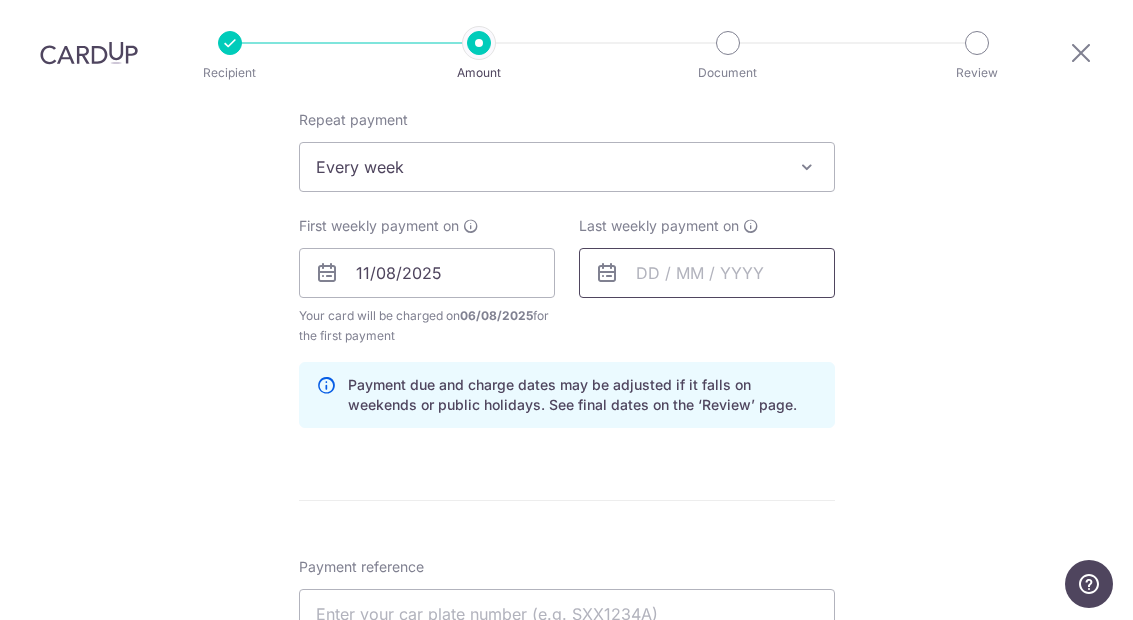 click at bounding box center (707, 273) 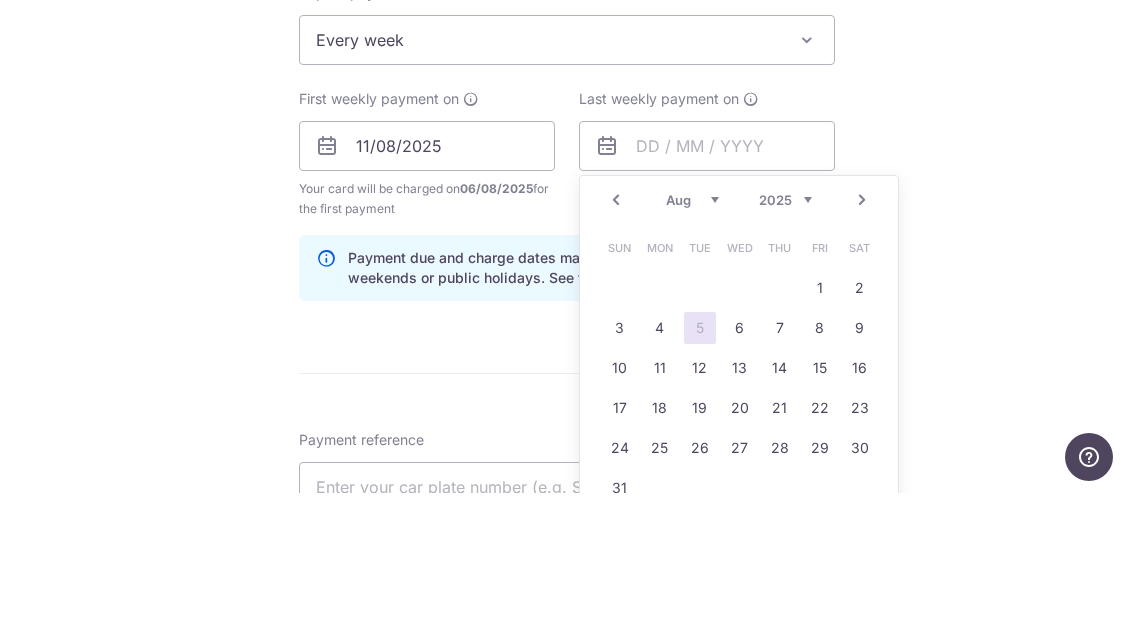 click on "Jan Feb Mar Apr May Jun Jul Aug Sep Oct Nov Dec" at bounding box center [692, 327] 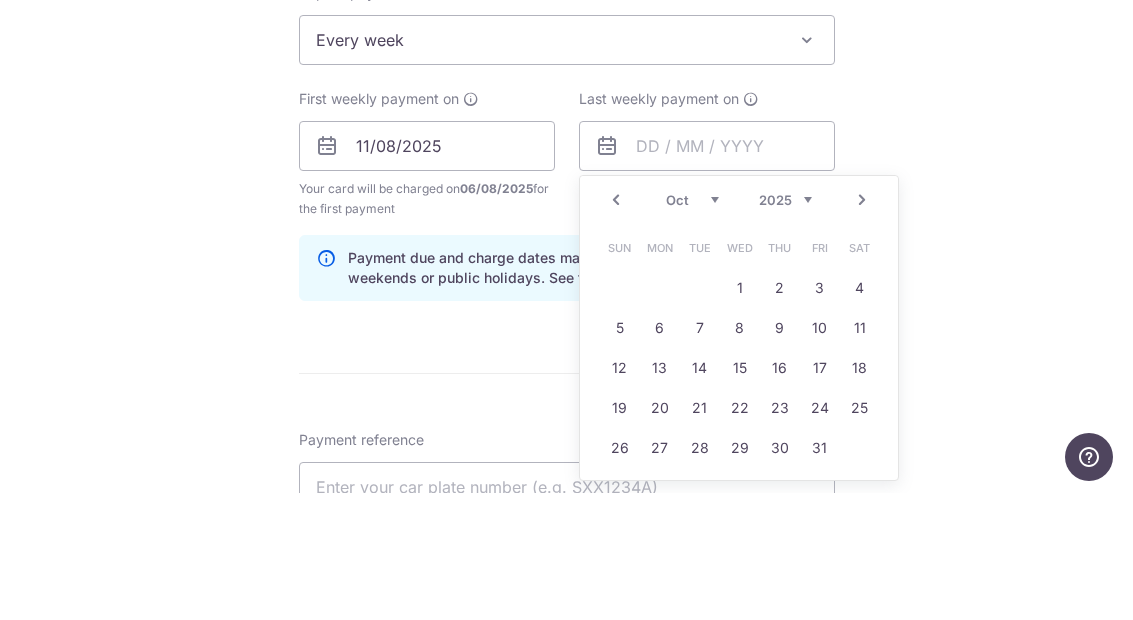 click on "Jan Feb Mar Apr May Jun Jul Aug Sep Oct Nov Dec" at bounding box center [692, 327] 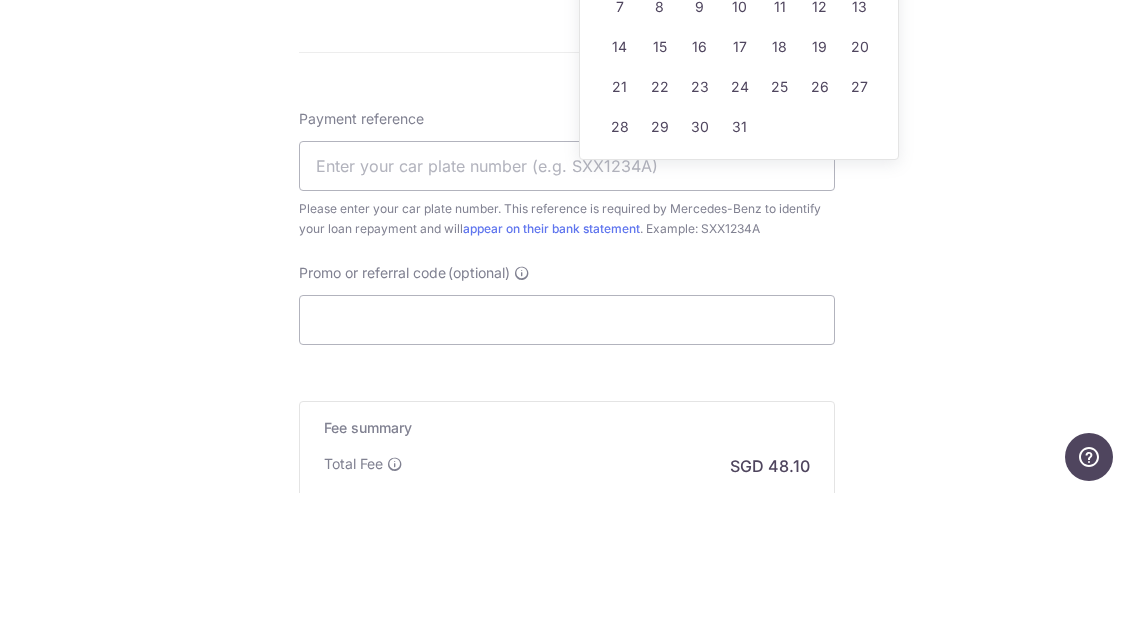 scroll, scrollTop: 1129, scrollLeft: 0, axis: vertical 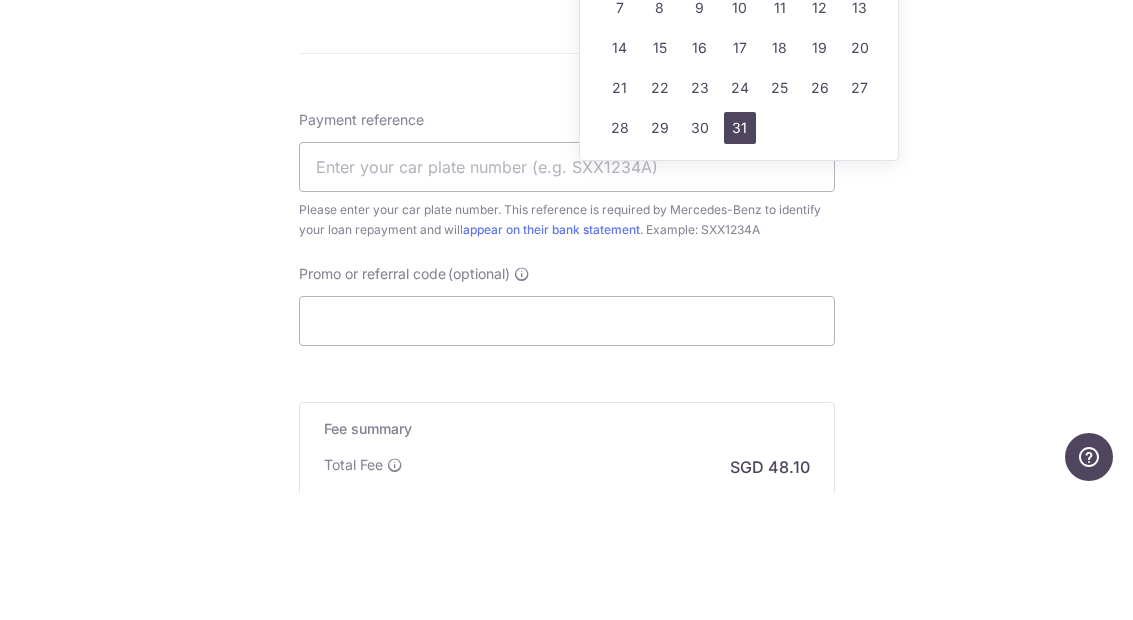 click on "31" at bounding box center [740, 255] 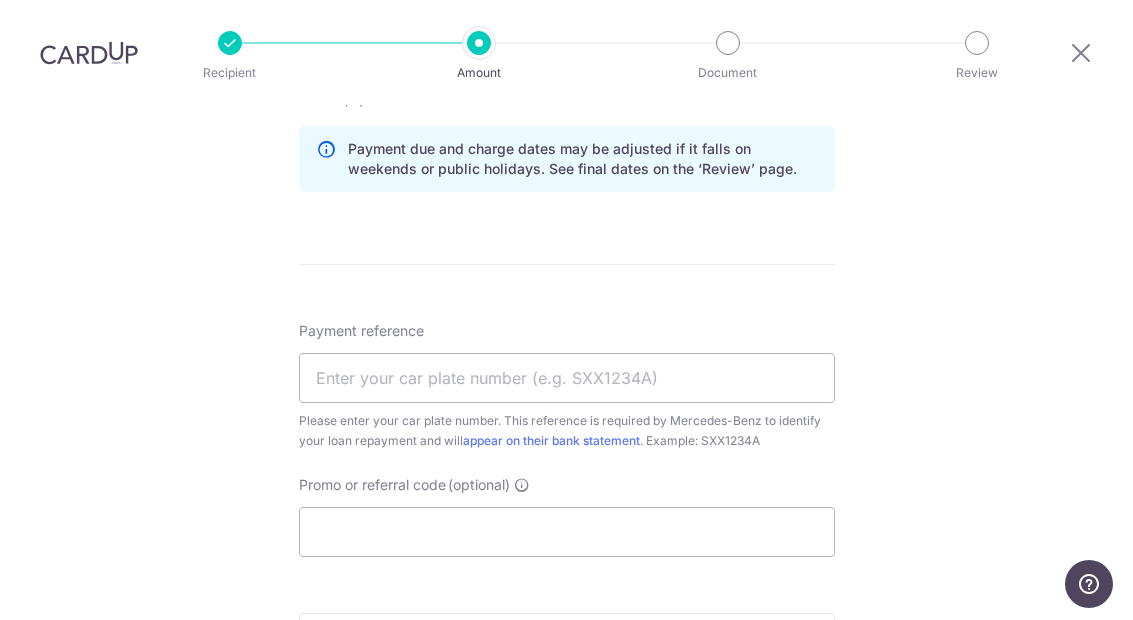 scroll, scrollTop: 1013, scrollLeft: 0, axis: vertical 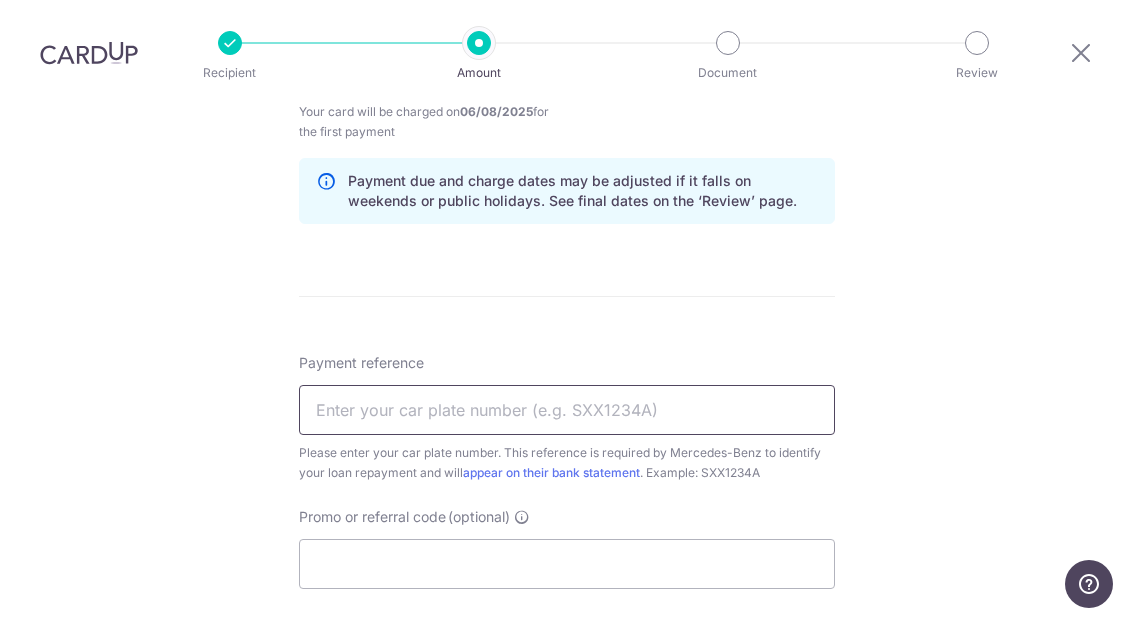 click on "Payment reference" at bounding box center [567, 410] 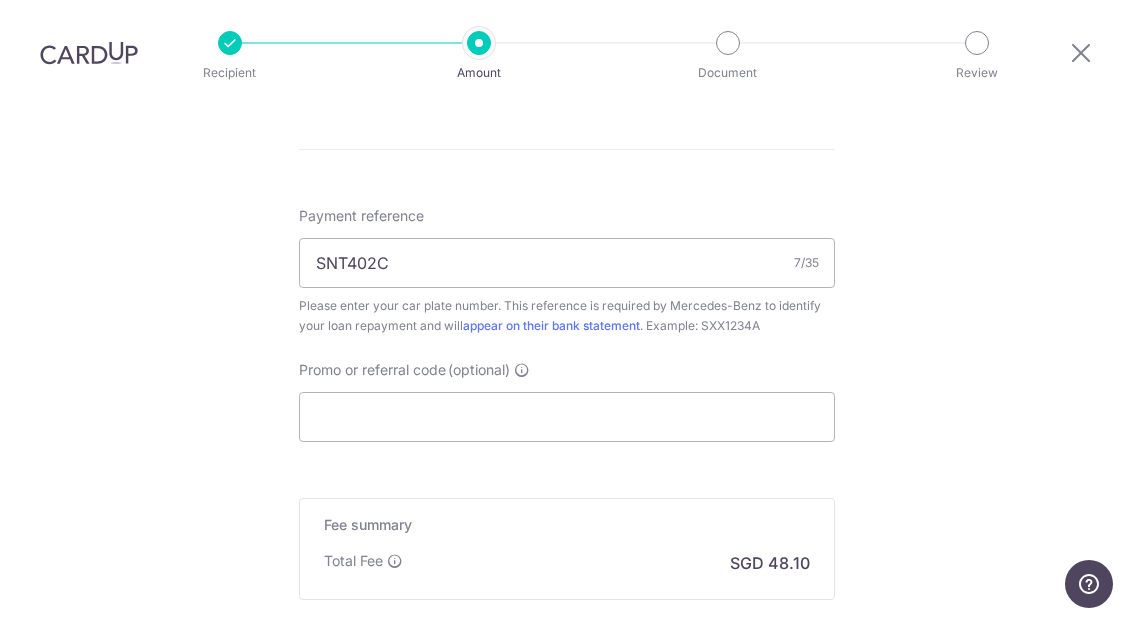 scroll, scrollTop: 1169, scrollLeft: 0, axis: vertical 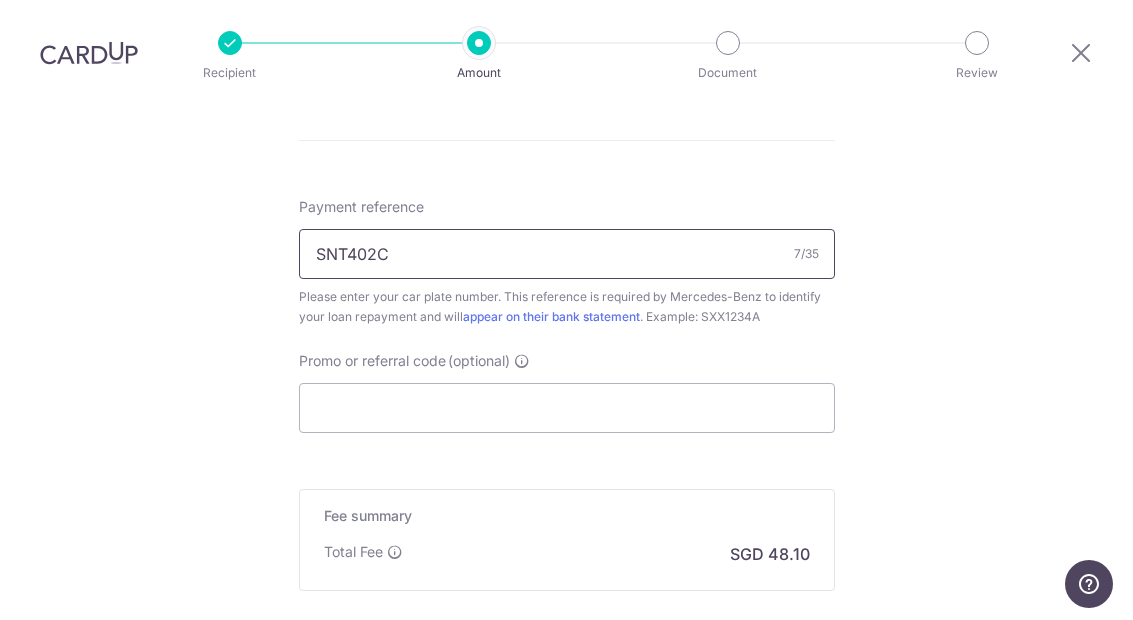type on "SNT402C" 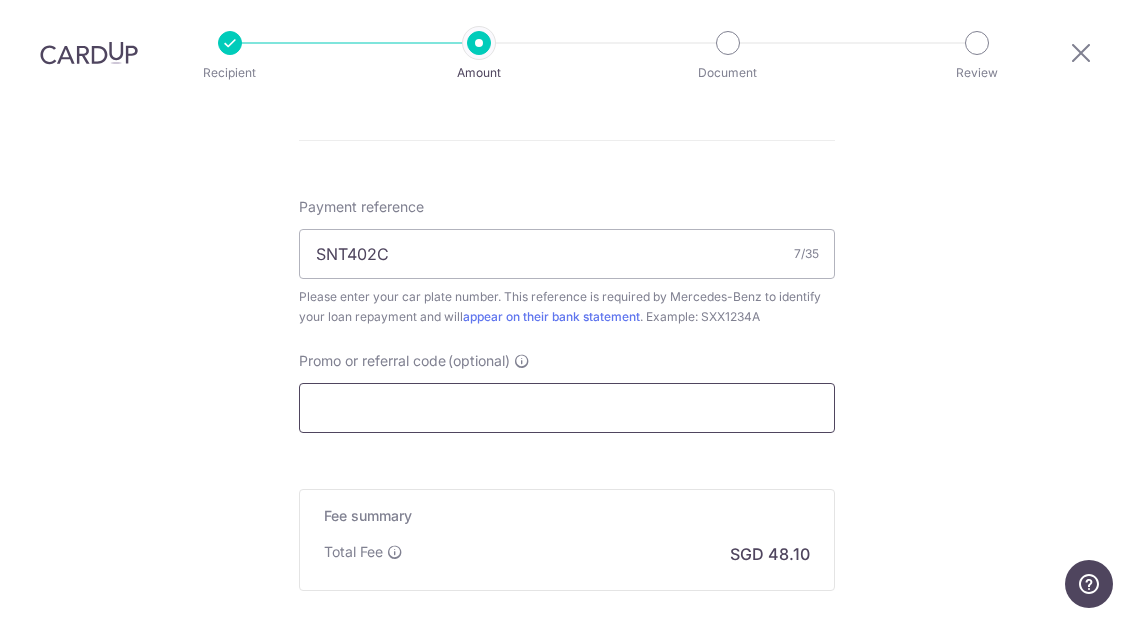 click on "Promo or referral code
(optional)" at bounding box center (567, 408) 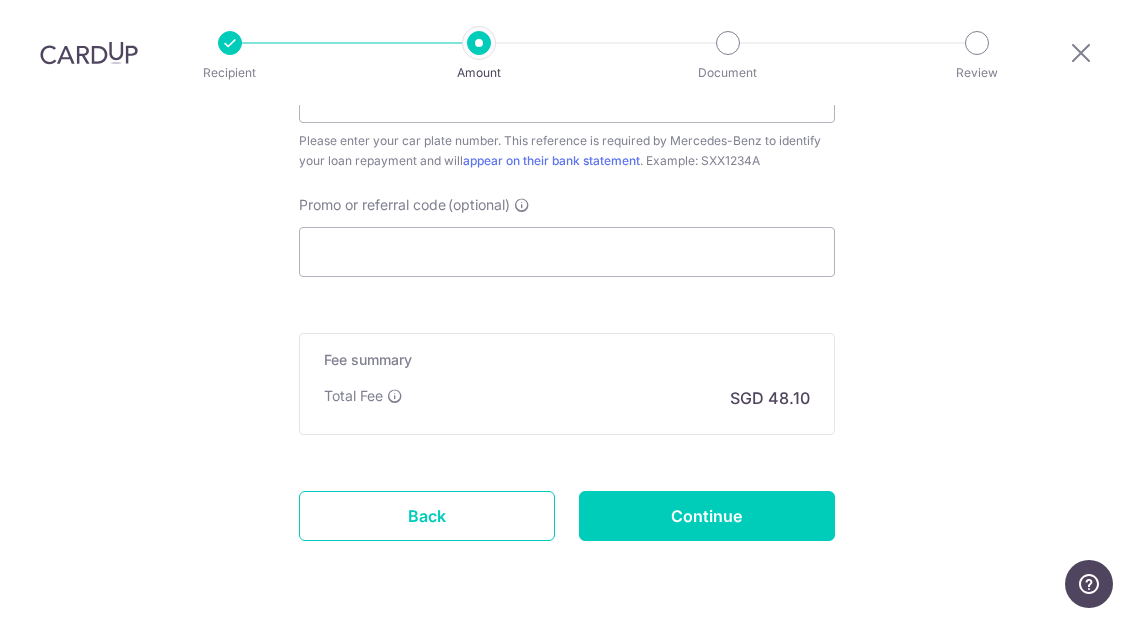 scroll, scrollTop: 1324, scrollLeft: 0, axis: vertical 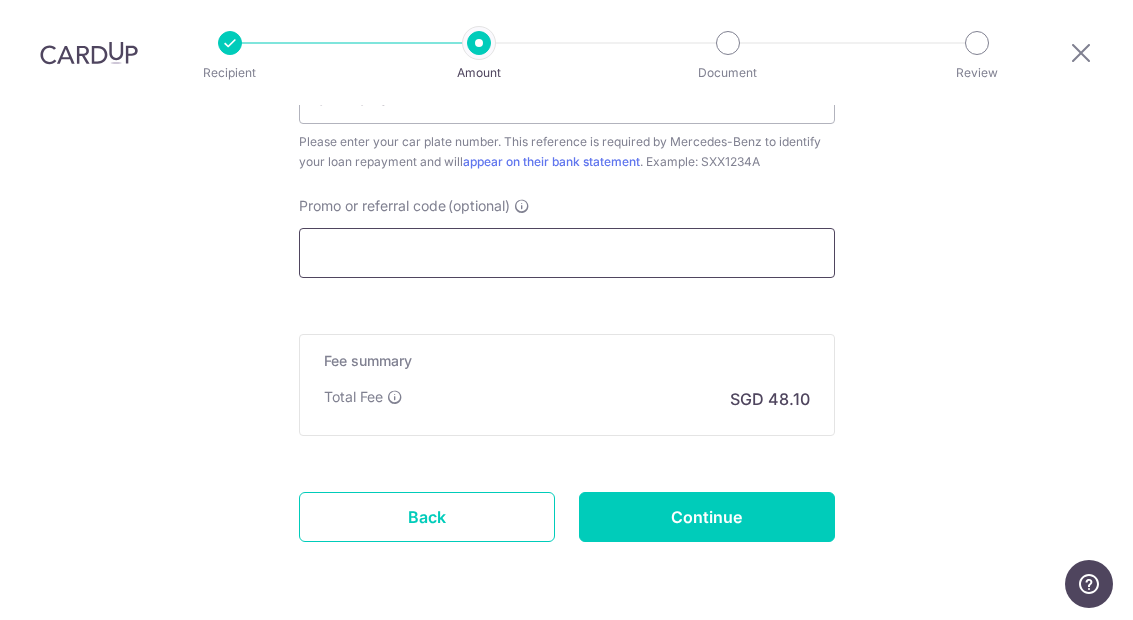 click on "Continue" at bounding box center [707, 517] 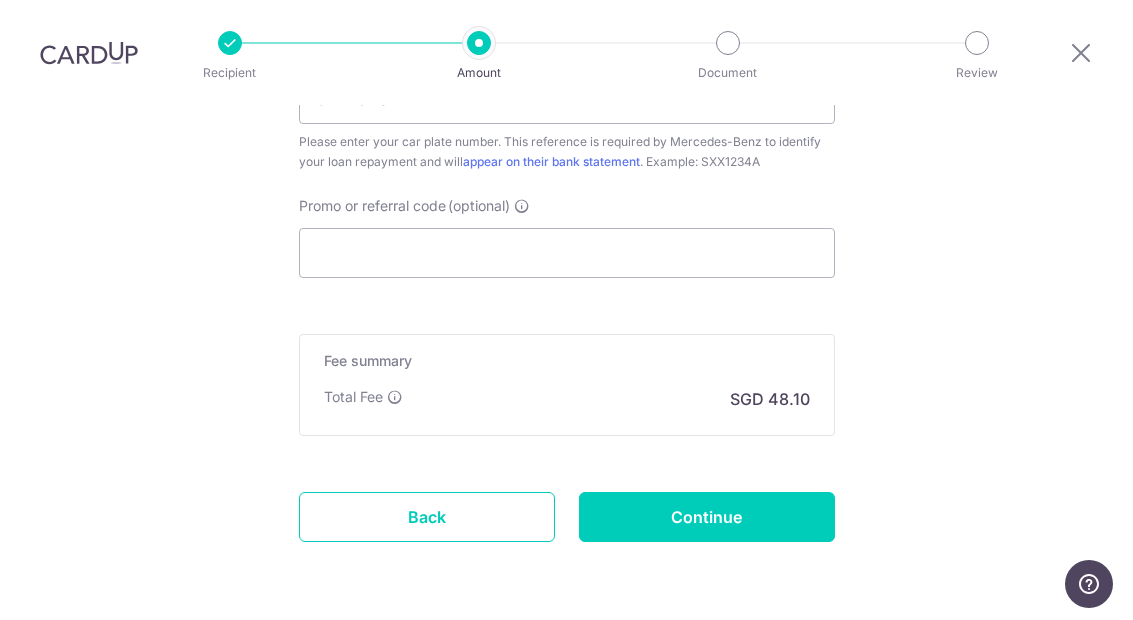 type on "Create Schedule" 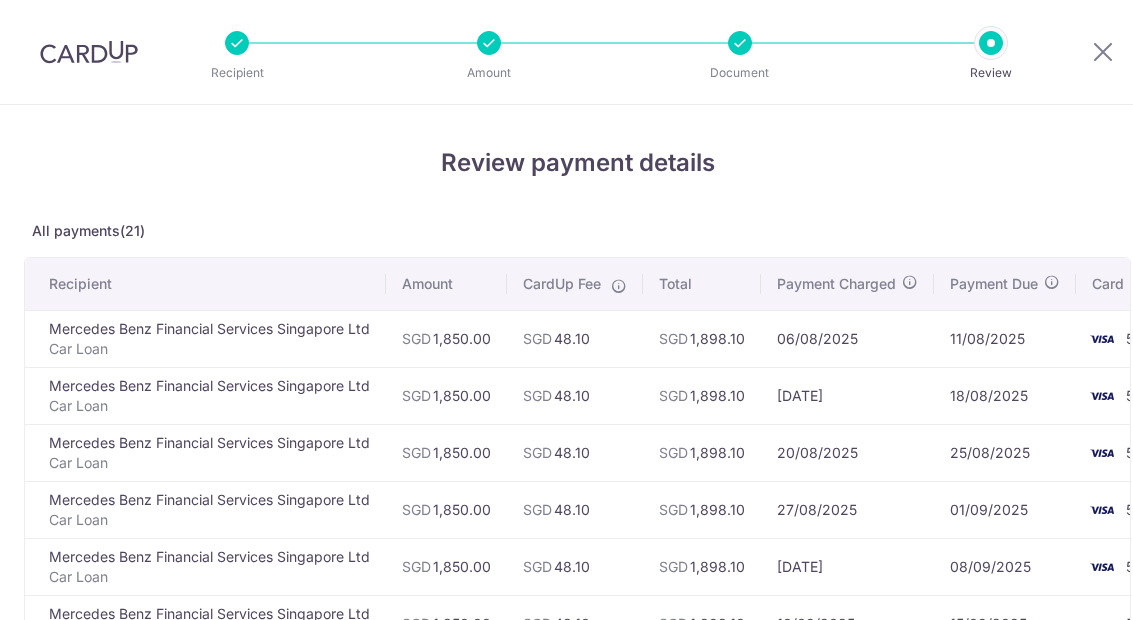 scroll, scrollTop: 0, scrollLeft: 0, axis: both 